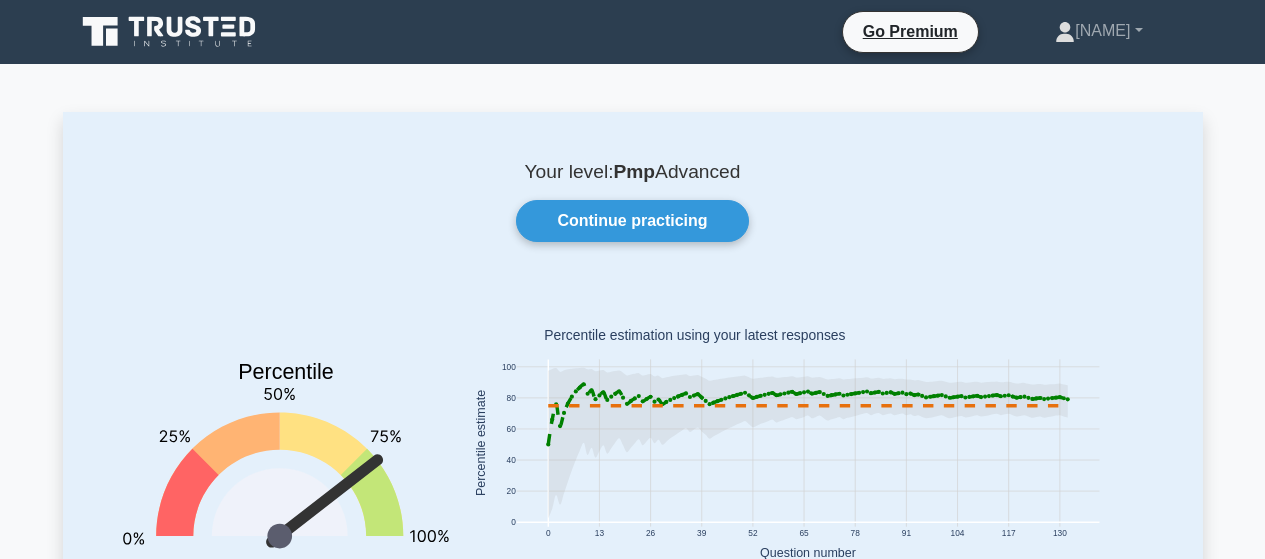 scroll, scrollTop: 0, scrollLeft: 0, axis: both 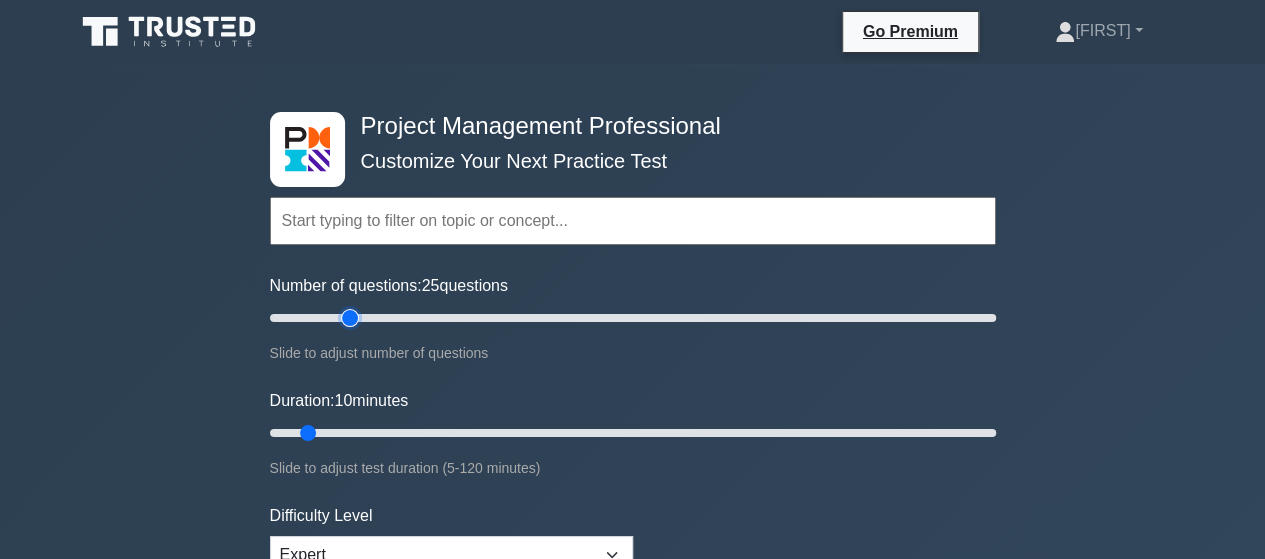 click on "Number of questions:  25  questions" at bounding box center (633, 318) 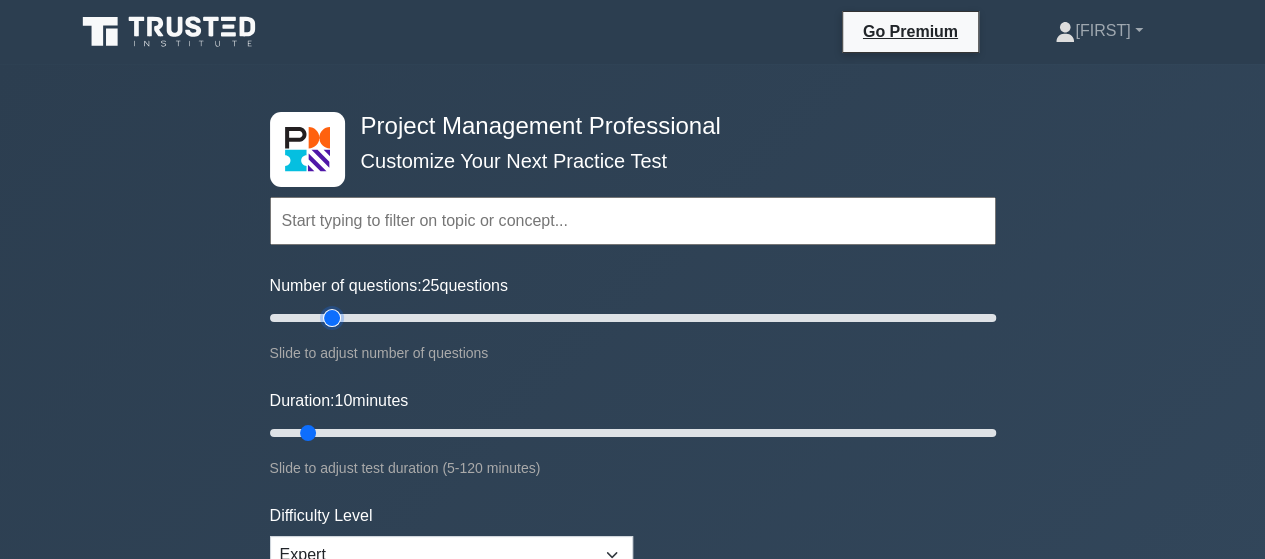 type on "20" 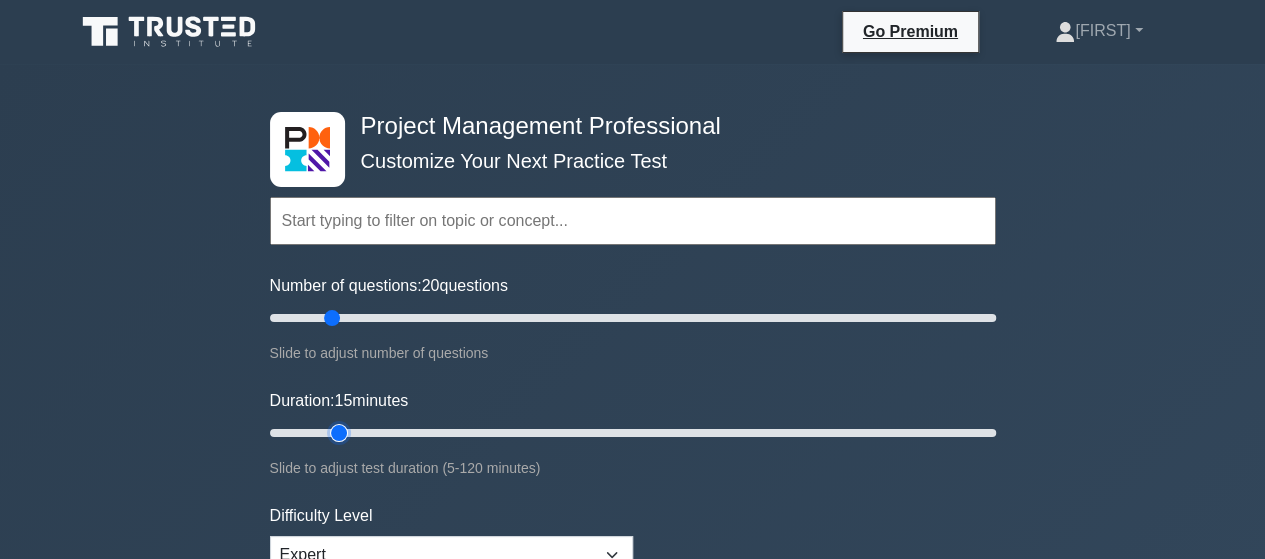 click on "Duration:  15  minutes" at bounding box center [633, 433] 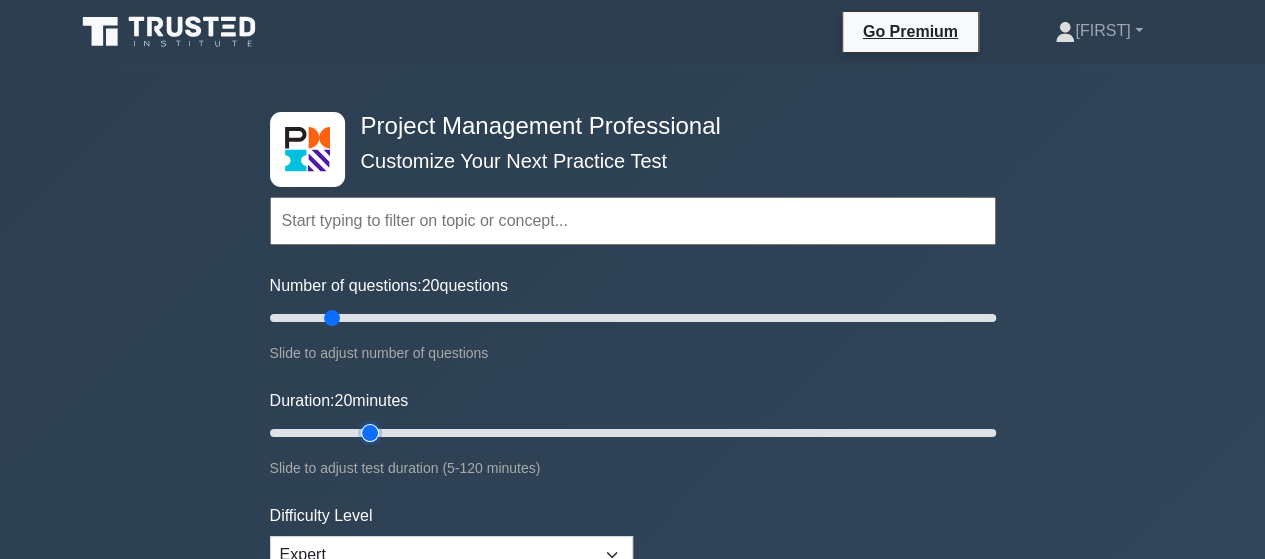 type on "20" 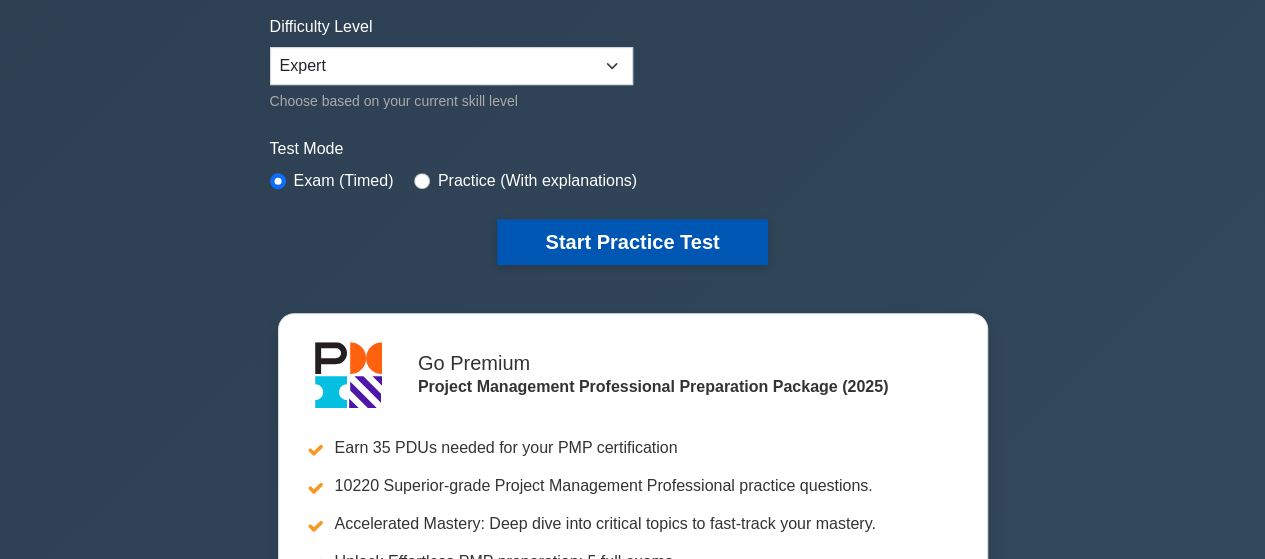 click on "Start Practice Test" at bounding box center [632, 242] 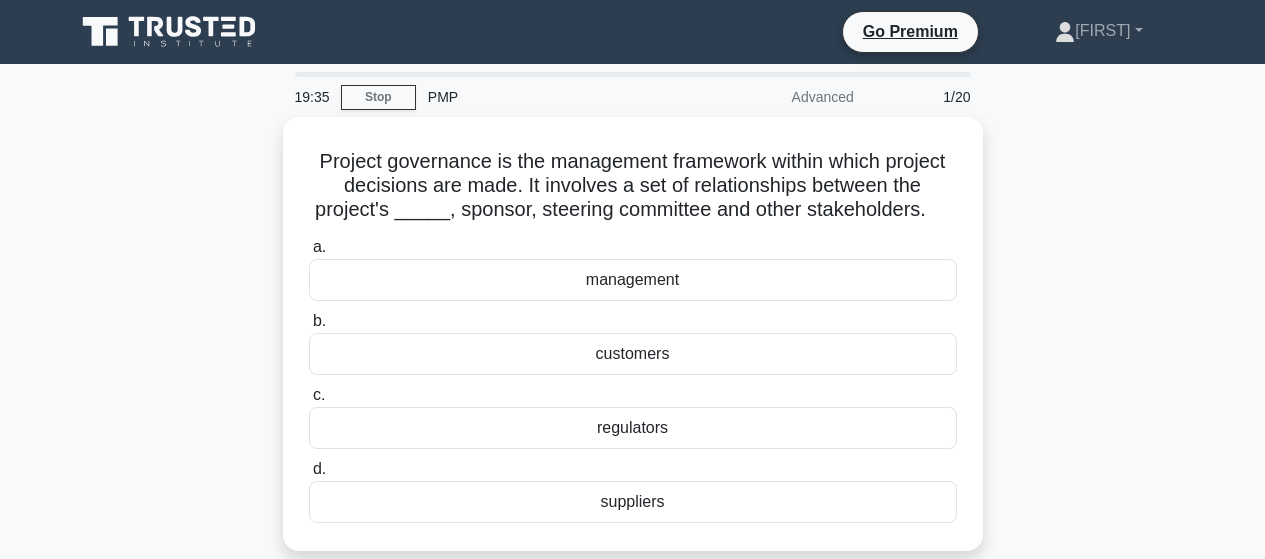scroll, scrollTop: 0, scrollLeft: 0, axis: both 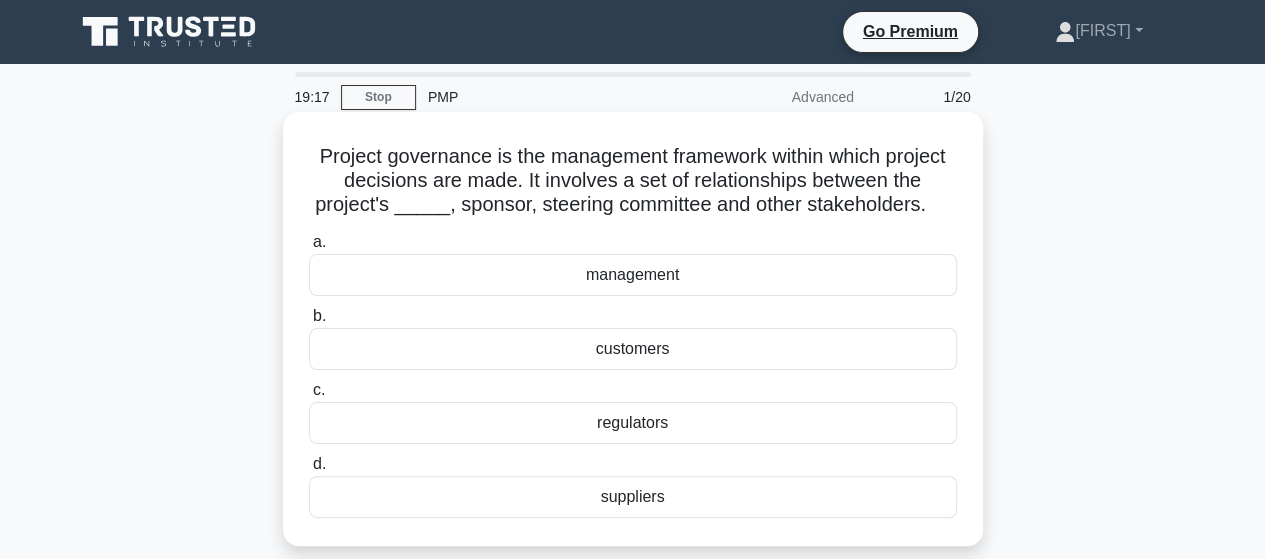 click on "customers" at bounding box center [633, 349] 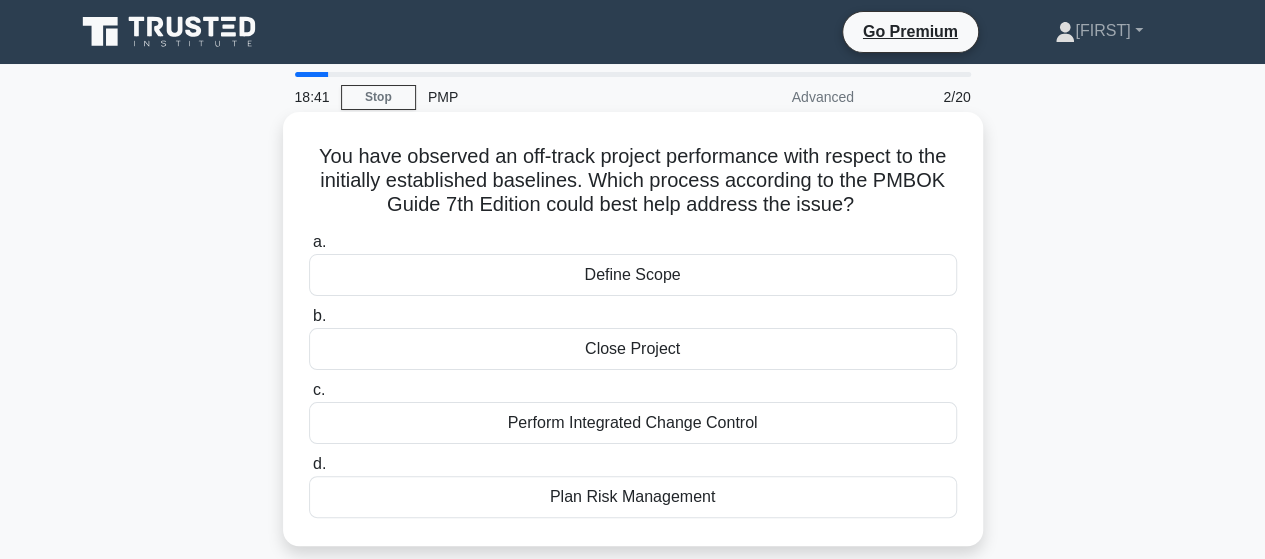 click on "Perform Integrated Change Control" at bounding box center [633, 423] 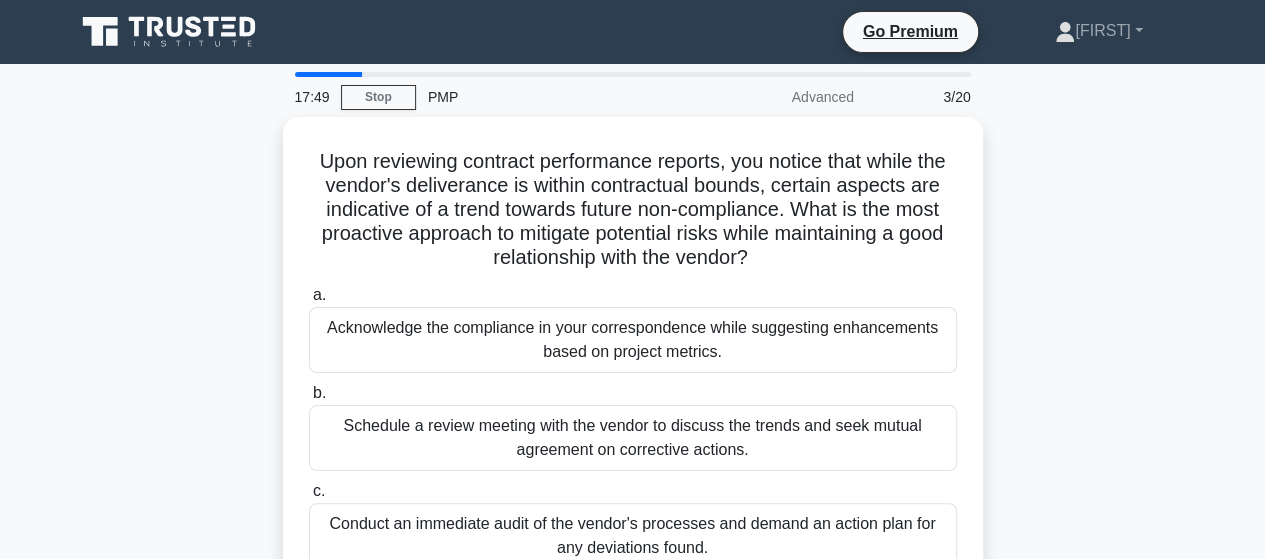 click on "Upon reviewing contract performance reports, you notice that while the vendor's deliverance is within contractual bounds, certain aspects are indicative of a trend towards future non-compliance. What is the most proactive approach to mitigate potential risks while maintaining a good relationship with the vendor?
.spinner_0XTQ{transform-origin:center;animation:spinner_y6GP .75s linear infinite}@keyframes spinner_y6GP{100%{transform:rotate(360deg)}}
a.
b. c. d." at bounding box center (633, 418) 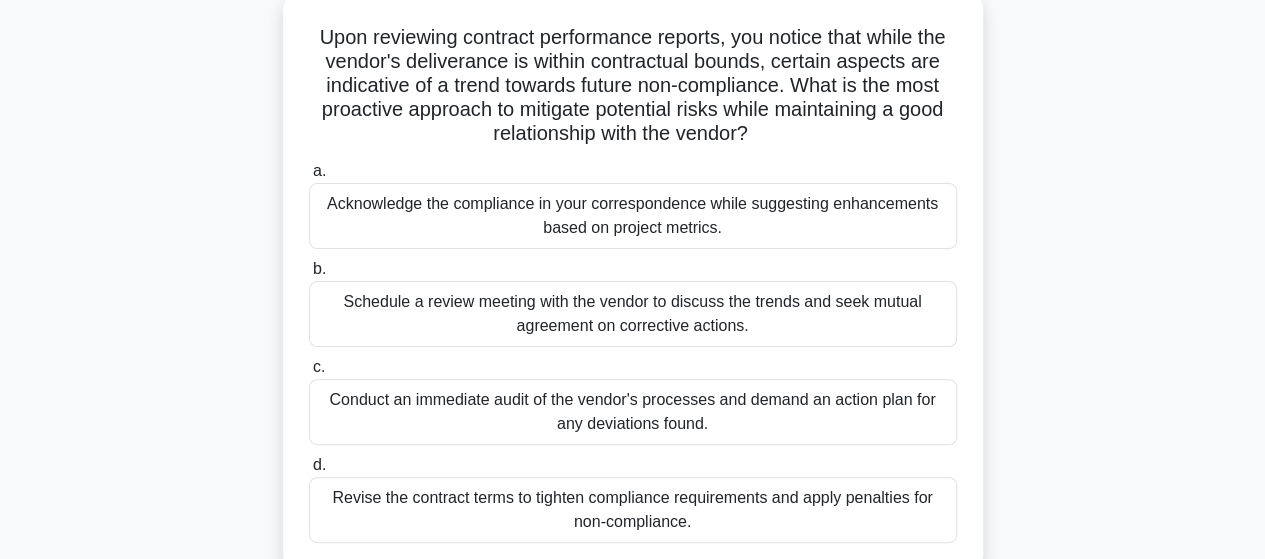 scroll, scrollTop: 120, scrollLeft: 0, axis: vertical 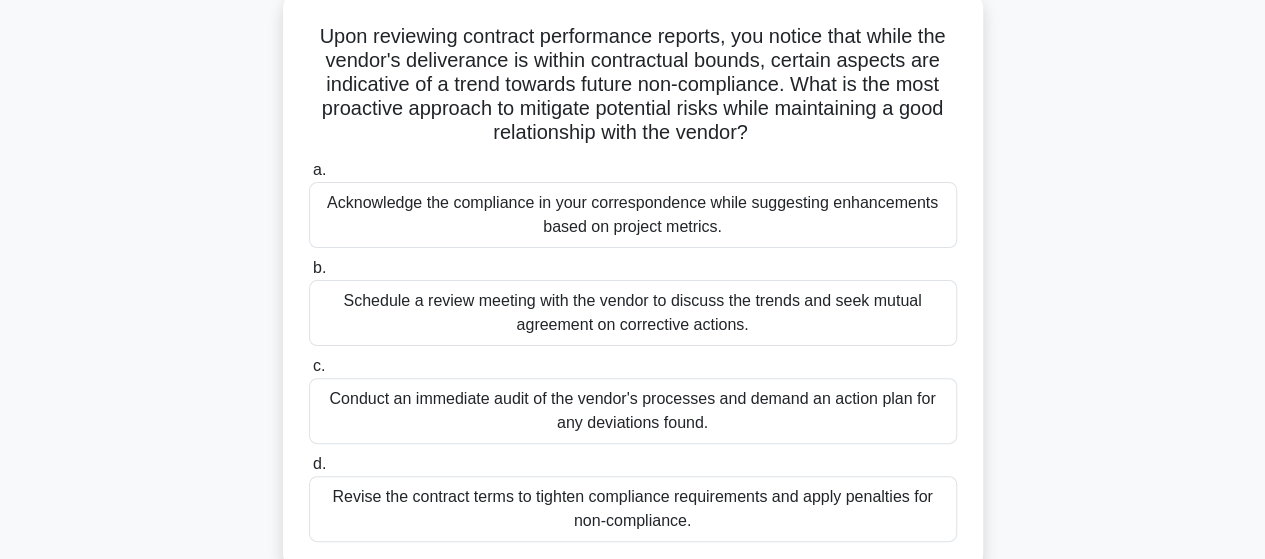 click on "Schedule a review meeting with the vendor to discuss the trends and seek mutual agreement on corrective actions." at bounding box center [633, 313] 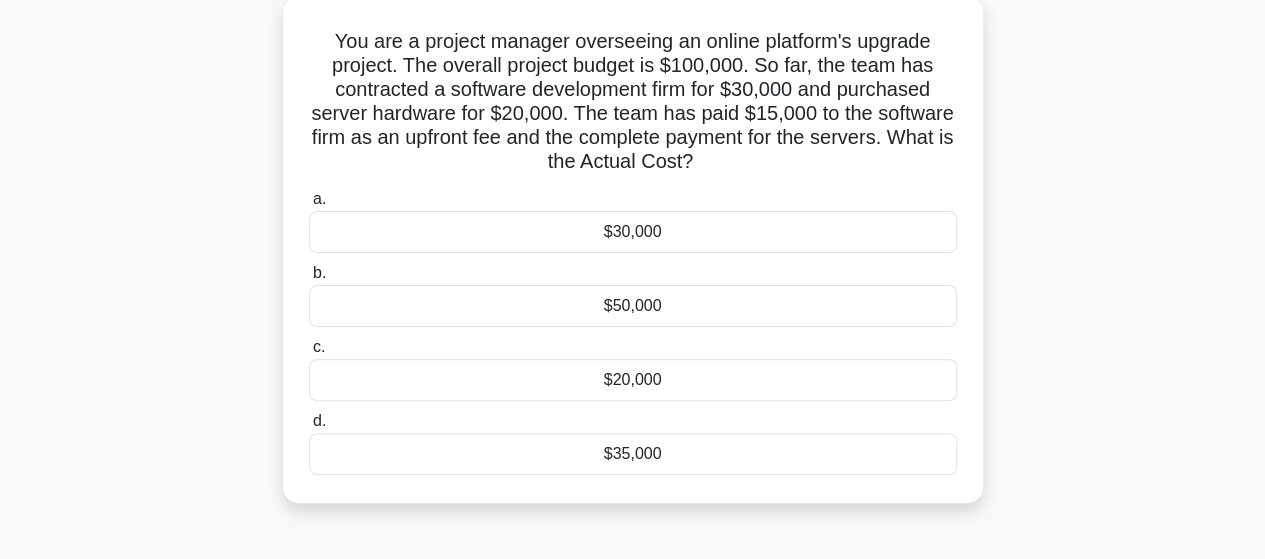 scroll, scrollTop: 0, scrollLeft: 0, axis: both 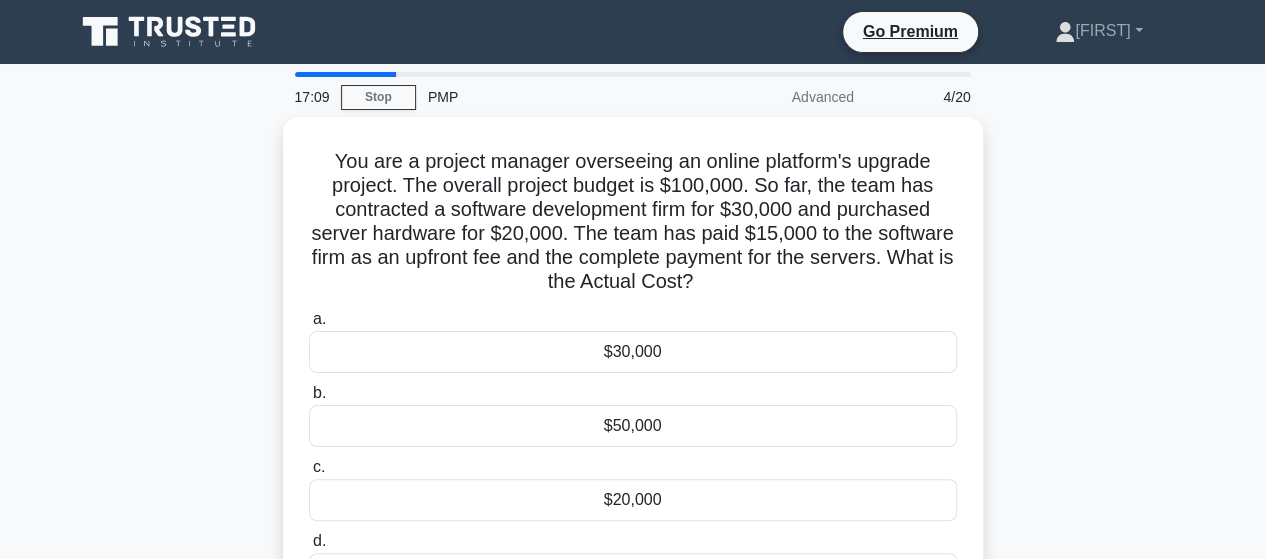 click on "17:09
Stop
PMP
Advanced
4/20
You are a project manager overseeing an online platform's upgrade project. The overall project budget is $100,000. So far, the team has contracted a software development firm for $30,000 and purchased server hardware for $20,000. The team has paid $15,000 to the software firm as an upfront fee and the complete payment for the servers. What is the Actual Cost?
.spinner_0XTQ{transform-origin:center;animation:spinner_y6GP .75s linear infinite}@keyframes spinner_y6GP{100%{transform:rotate(360deg)}}
a. b. c. d." at bounding box center (632, 572) 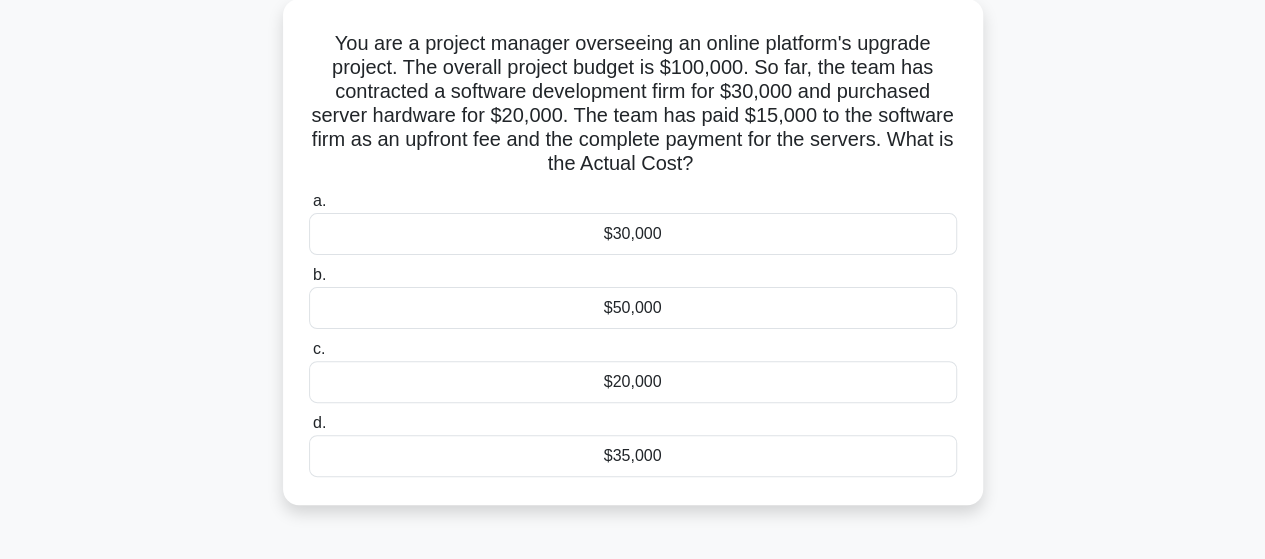 scroll, scrollTop: 120, scrollLeft: 0, axis: vertical 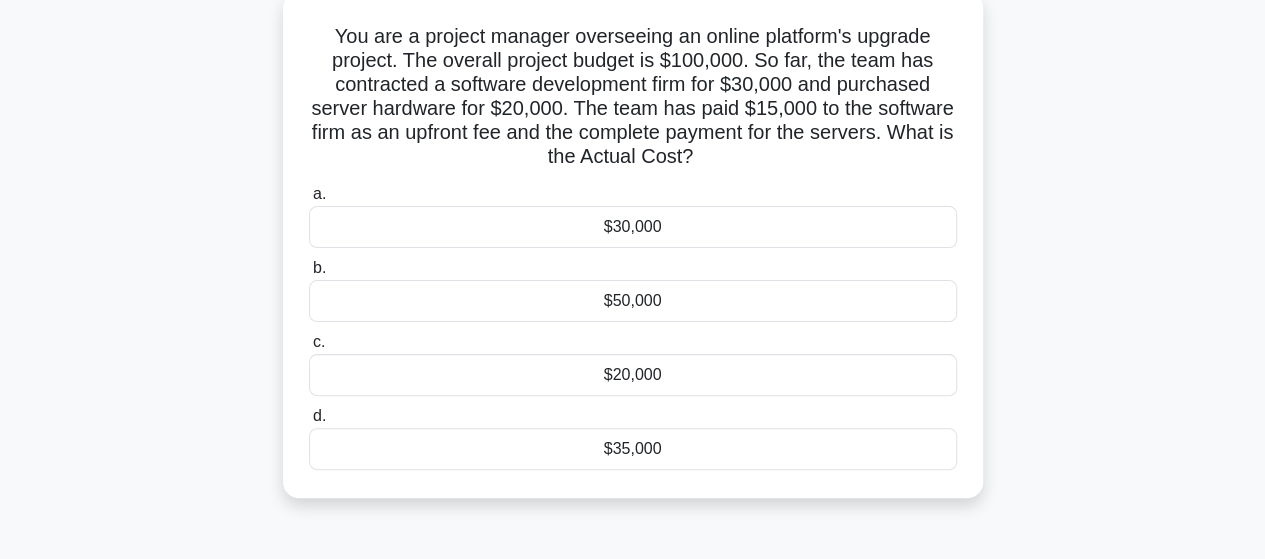 click on "$50,000" at bounding box center [633, 301] 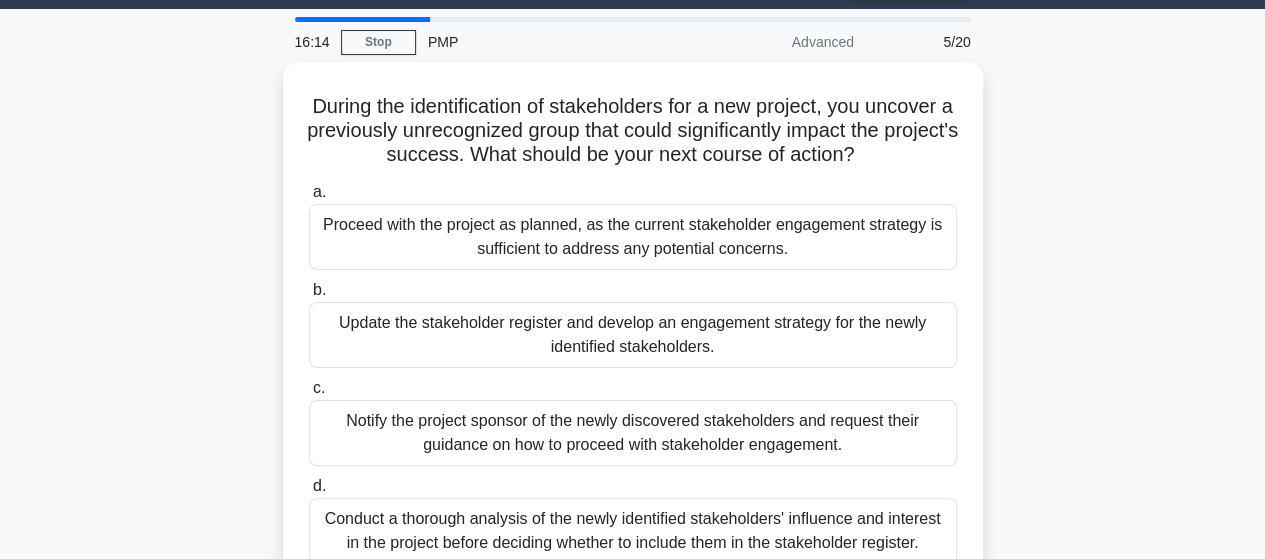 scroll, scrollTop: 0, scrollLeft: 0, axis: both 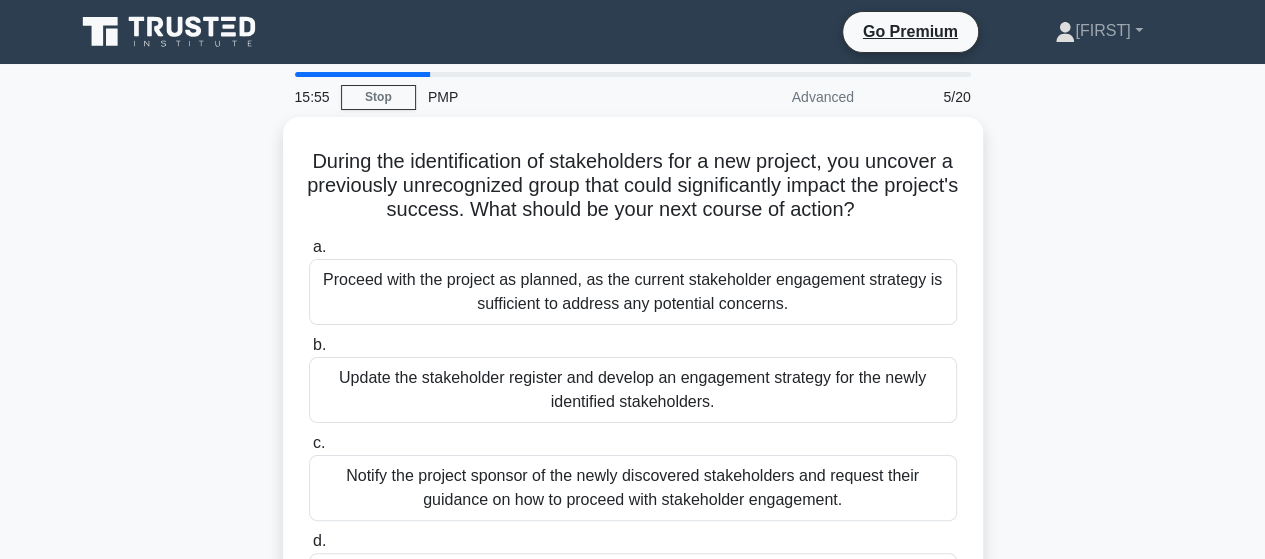 click on "During the identification of stakeholders for a new project, you uncover a previously unrecognized group that could significantly impact the project's success. What should be your next course of action?
.spinner_0XTQ{transform-origin:center;animation:spinner_y6GP .75s linear infinite}@keyframes spinner_y6GP{100%{transform:rotate(360deg)}}
a.
b." at bounding box center (633, 394) 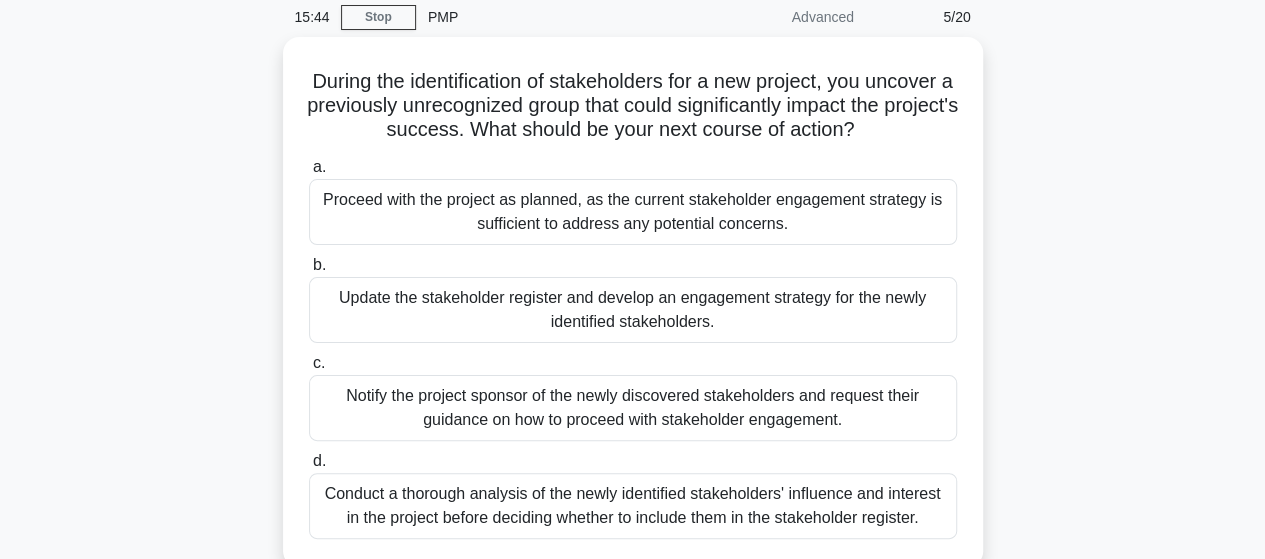 scroll, scrollTop: 40, scrollLeft: 0, axis: vertical 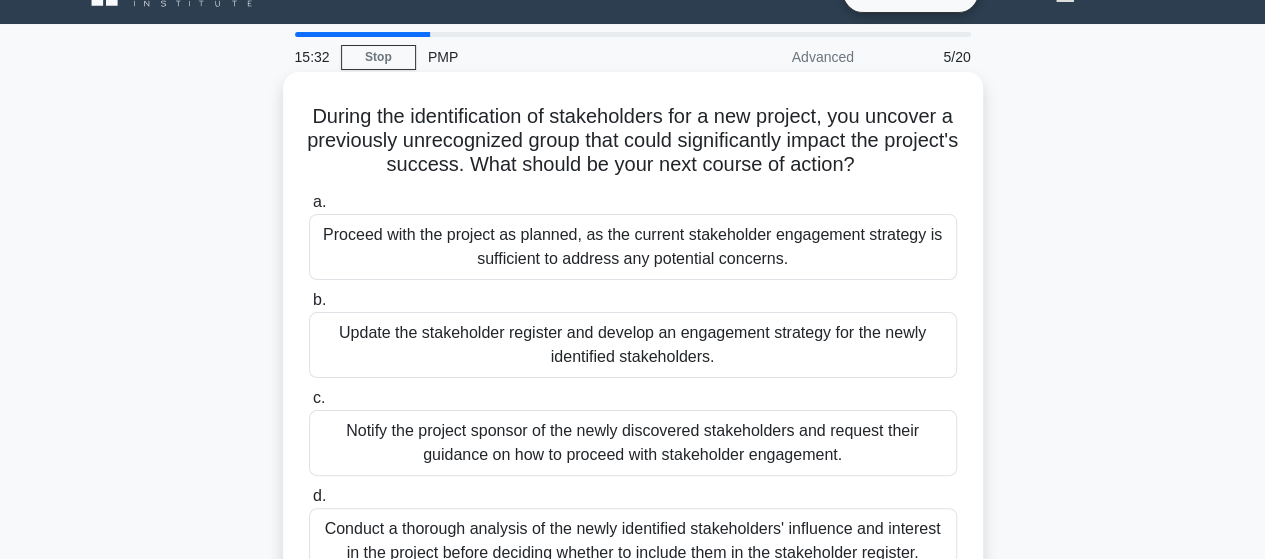 click on "Update the stakeholder register and develop an engagement strategy for the newly identified stakeholders." at bounding box center [633, 345] 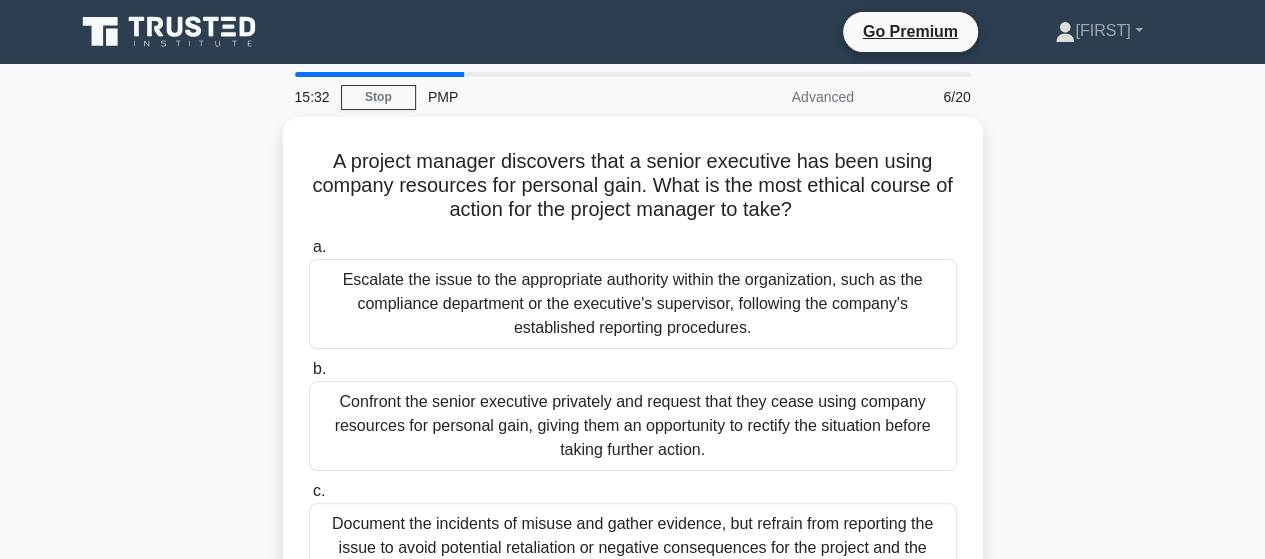 scroll, scrollTop: 0, scrollLeft: 0, axis: both 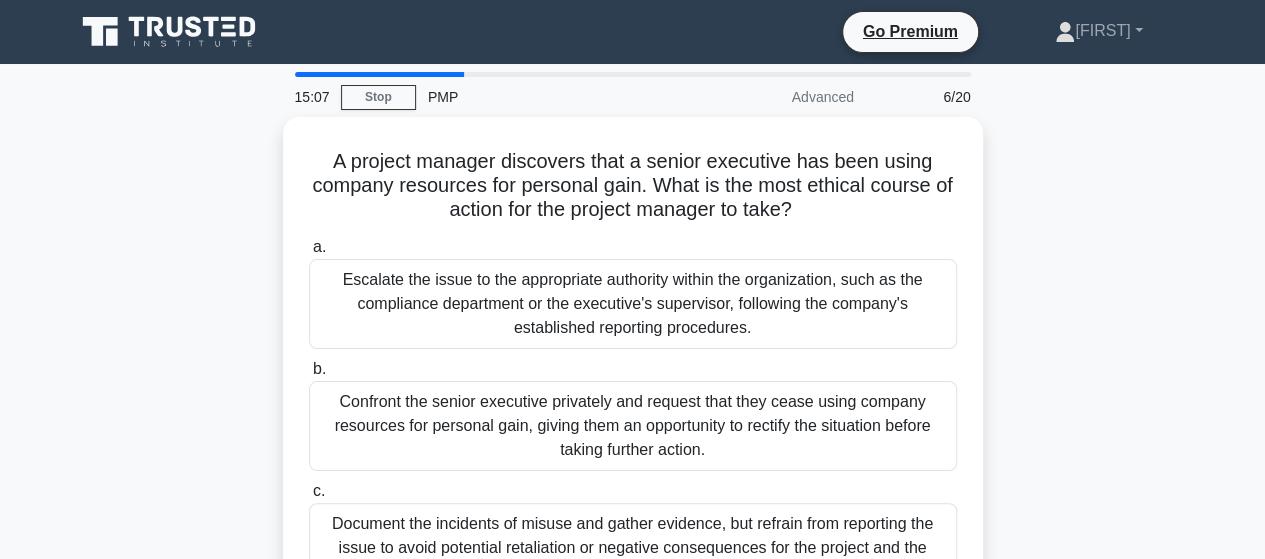 click on "A project manager discovers that a senior executive has been using company resources for personal gain. What is the most ethical course of action for the project manager to take?
.spinner_0XTQ{transform-origin:center;animation:spinner_y6GP .75s linear infinite}@keyframes spinner_y6GP{100%{transform:rotate(360deg)}}
a.
b. c. d." at bounding box center (633, 442) 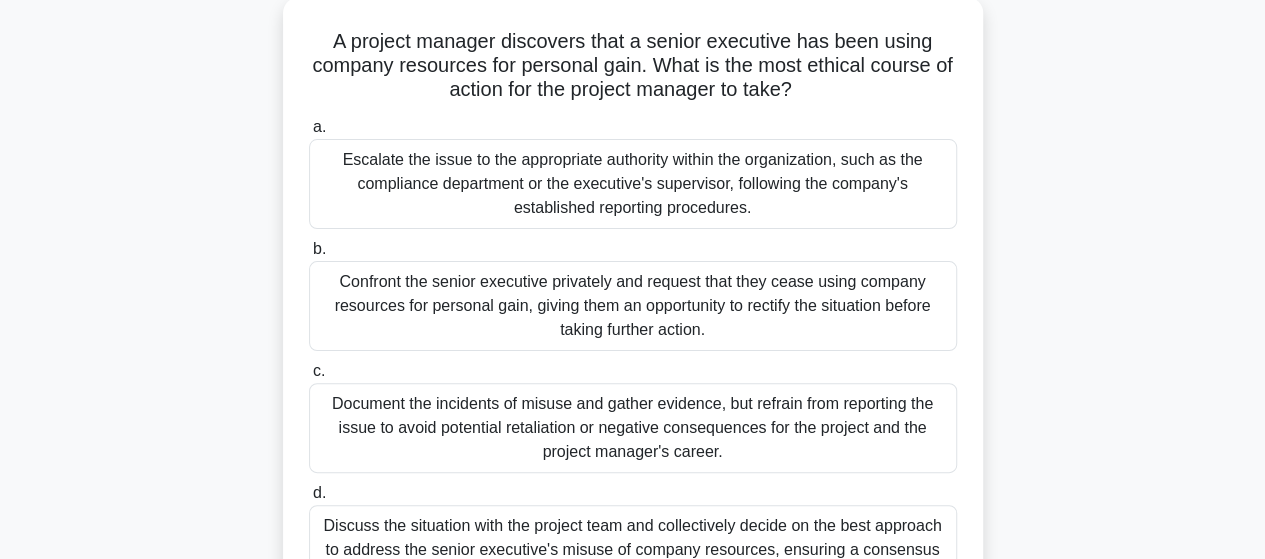 scroll, scrollTop: 160, scrollLeft: 0, axis: vertical 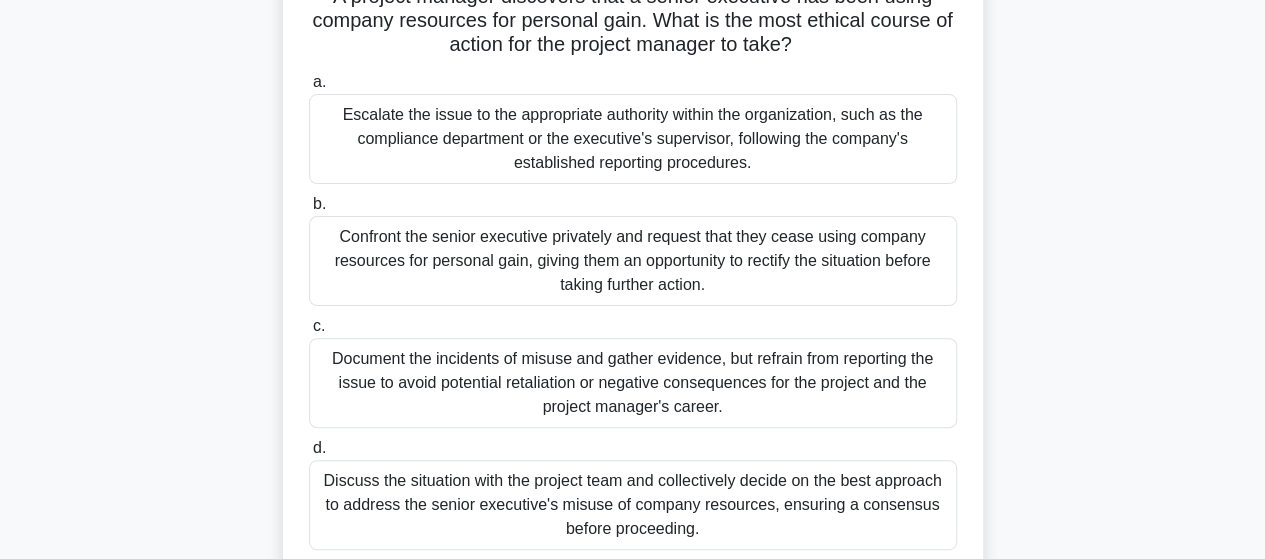click on "Escalate the issue to the appropriate authority within the organization, such as the compliance department or the executive's supervisor, following the company's established reporting procedures." at bounding box center (633, 139) 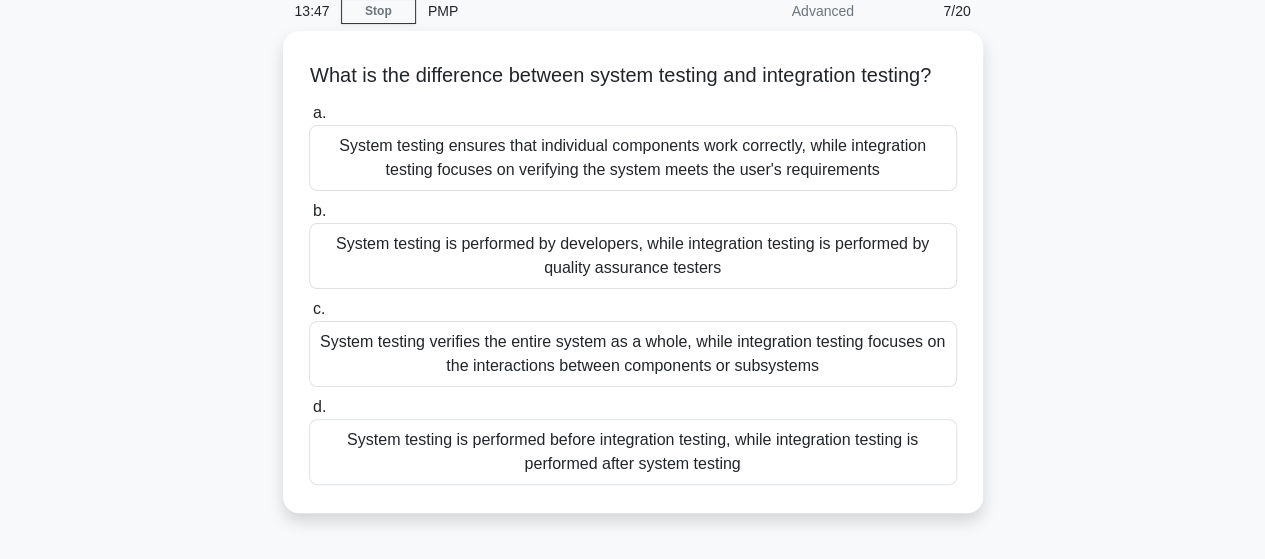 scroll, scrollTop: 120, scrollLeft: 0, axis: vertical 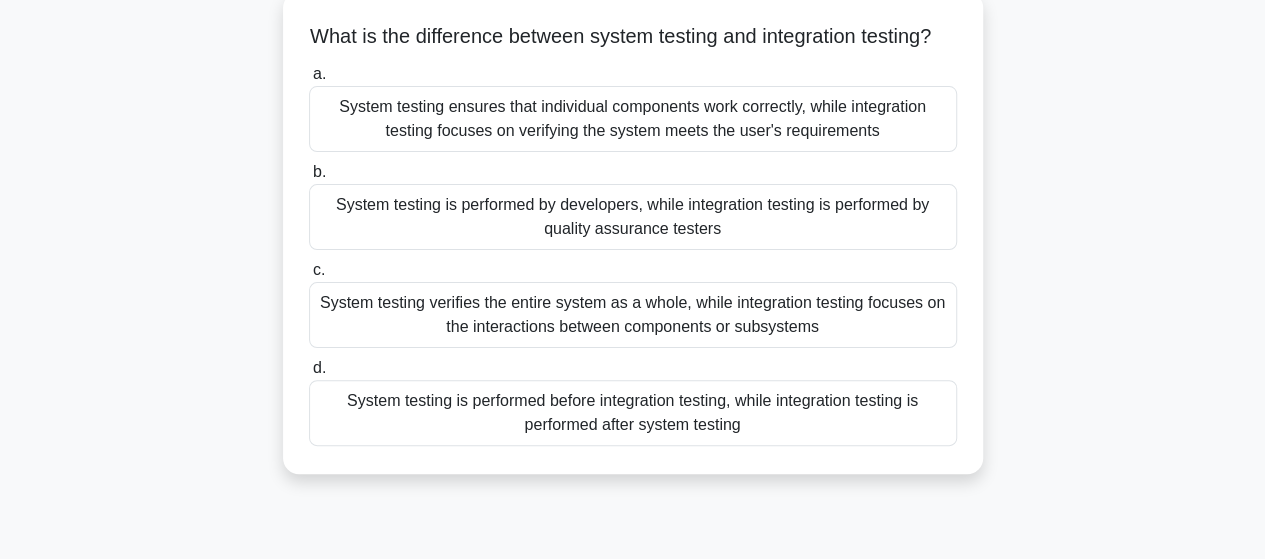 click on "System testing verifies the entire system as a whole, while integration testing focuses on the interactions between components or subsystems" at bounding box center [633, 315] 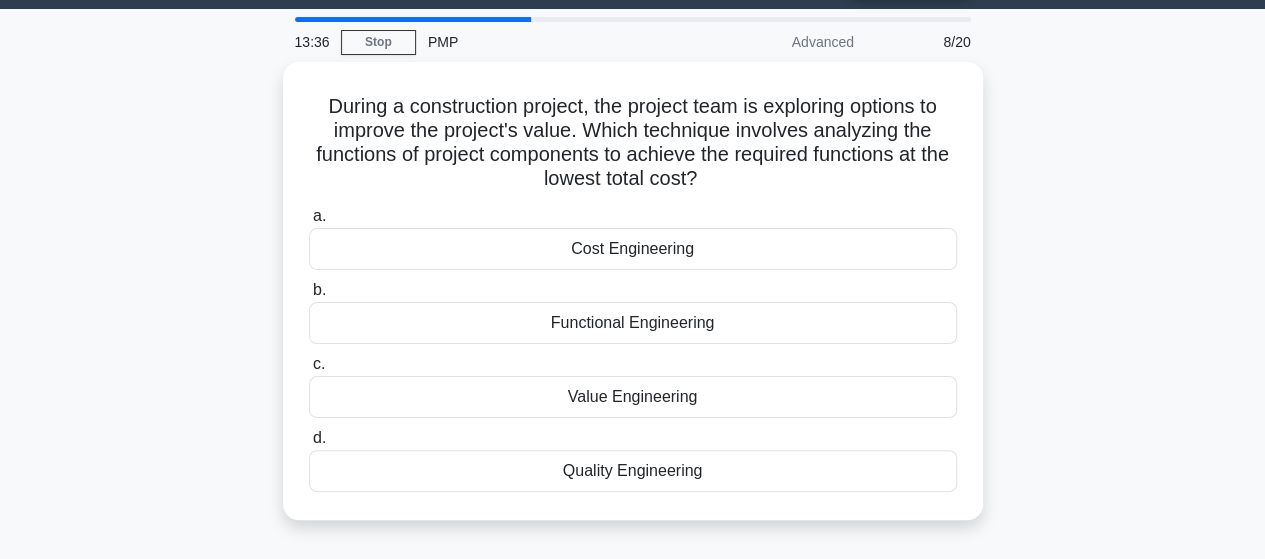 scroll, scrollTop: 0, scrollLeft: 0, axis: both 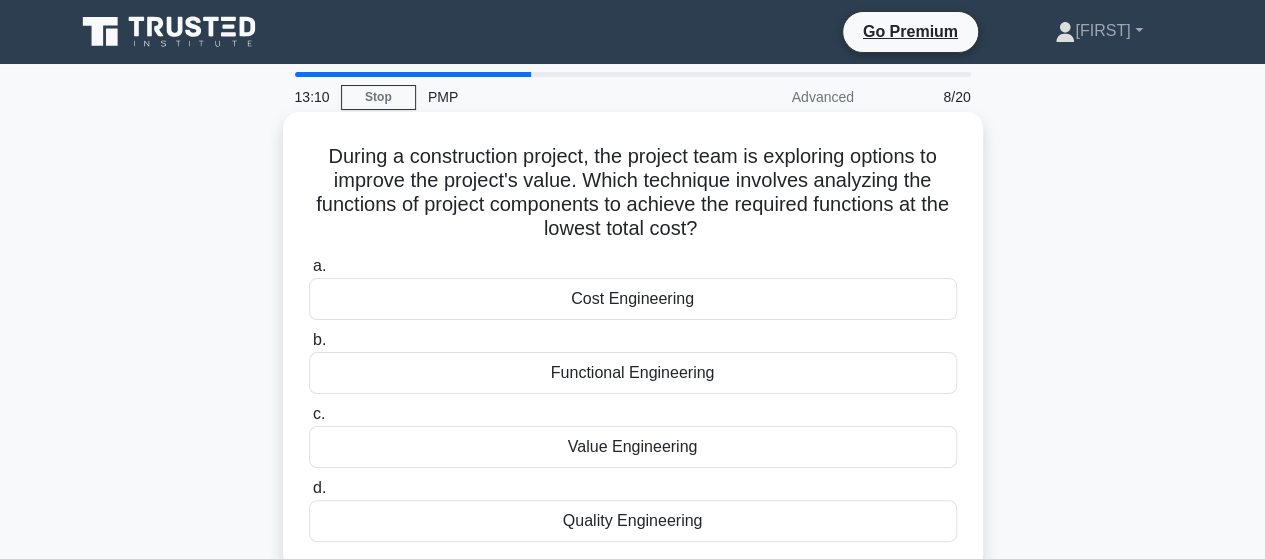 click on "Value Engineering" at bounding box center [633, 447] 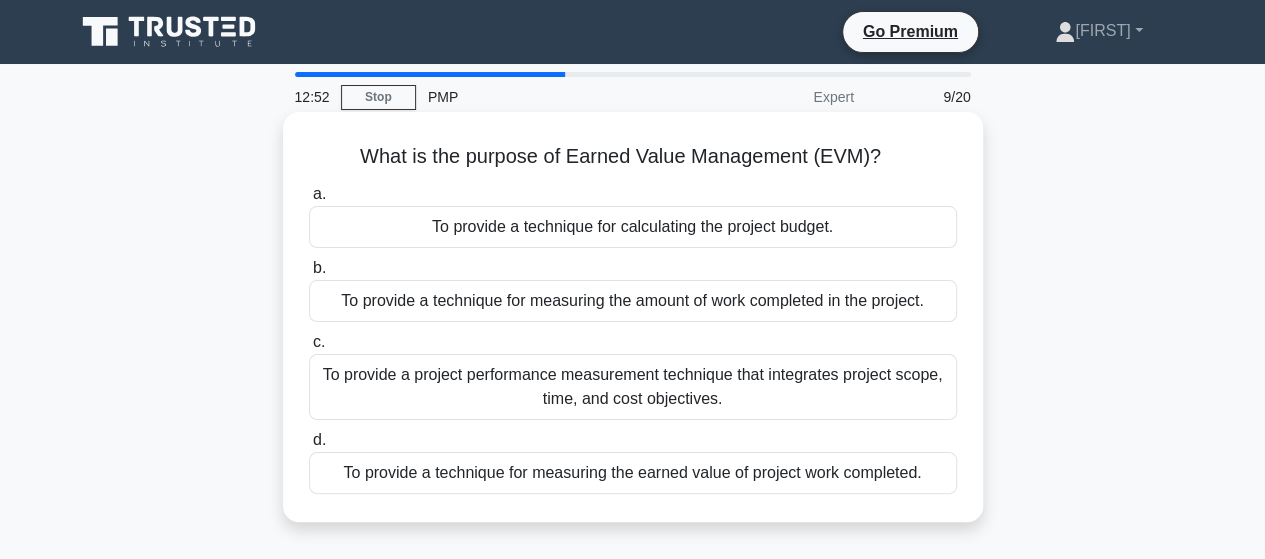 click on "To provide a project performance measurement technique that integrates project scope, time, and cost objectives." at bounding box center [633, 387] 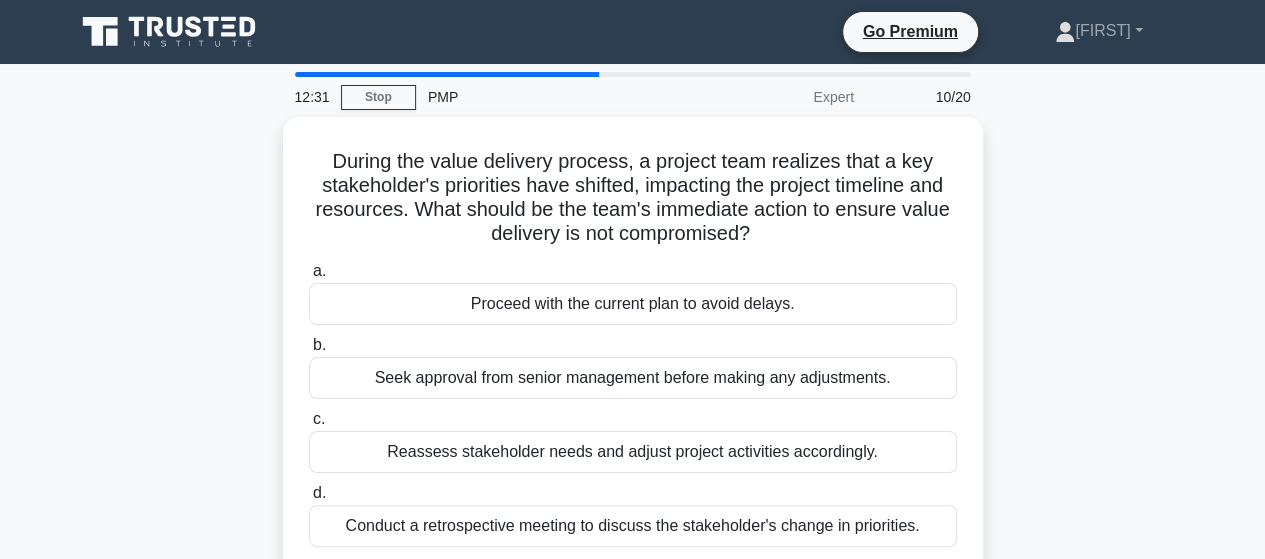 click on "During the value delivery process, a project team realizes that a key stakeholder's priorities have shifted, impacting the project timeline and resources. What should be the team's immediate action to ensure value delivery is not compromised?
.spinner_0XTQ{transform-origin:center;animation:spinner_y6GP .75s linear infinite}@keyframes spinner_y6GP{100%{transform:rotate(360deg)}}
a.
b. c. d." at bounding box center [633, 358] 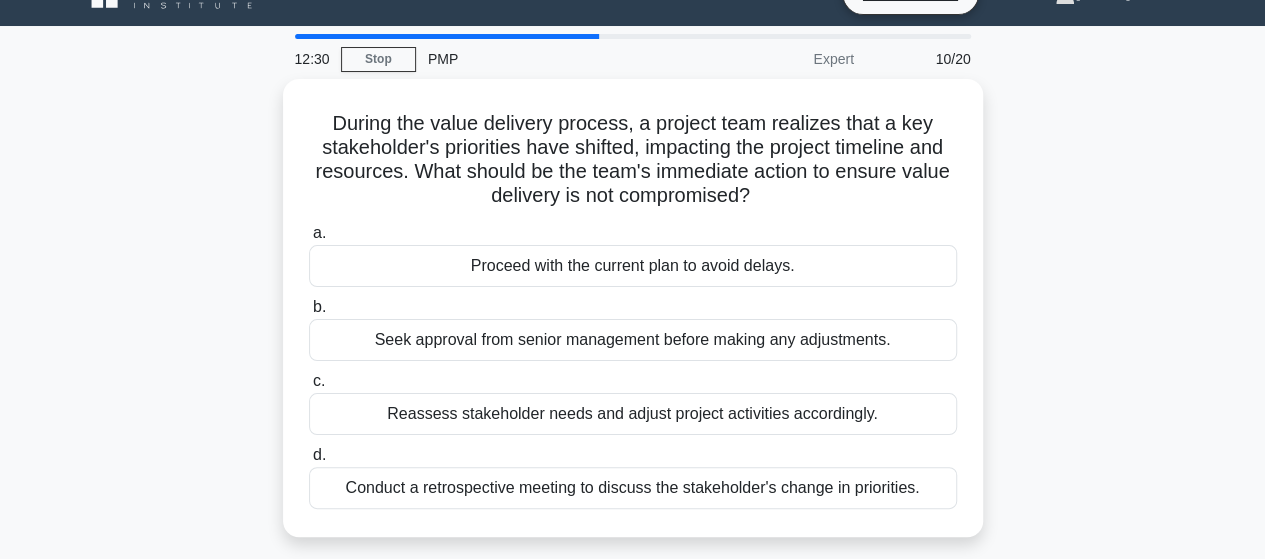 scroll, scrollTop: 40, scrollLeft: 0, axis: vertical 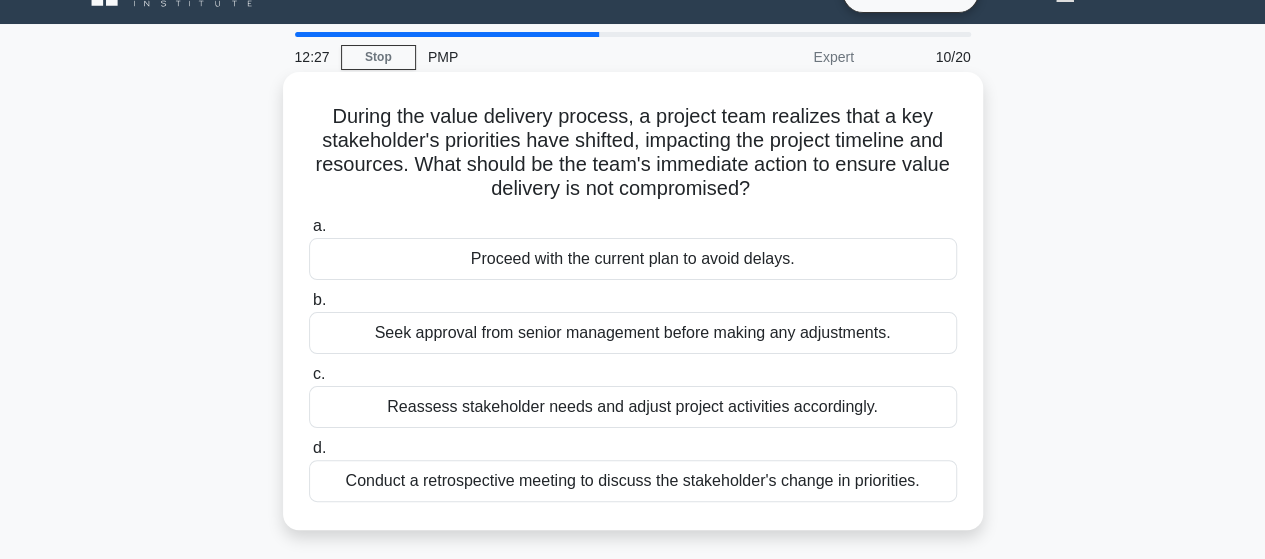 click on "Conduct a retrospective meeting to discuss the stakeholder's change in priorities." at bounding box center [633, 481] 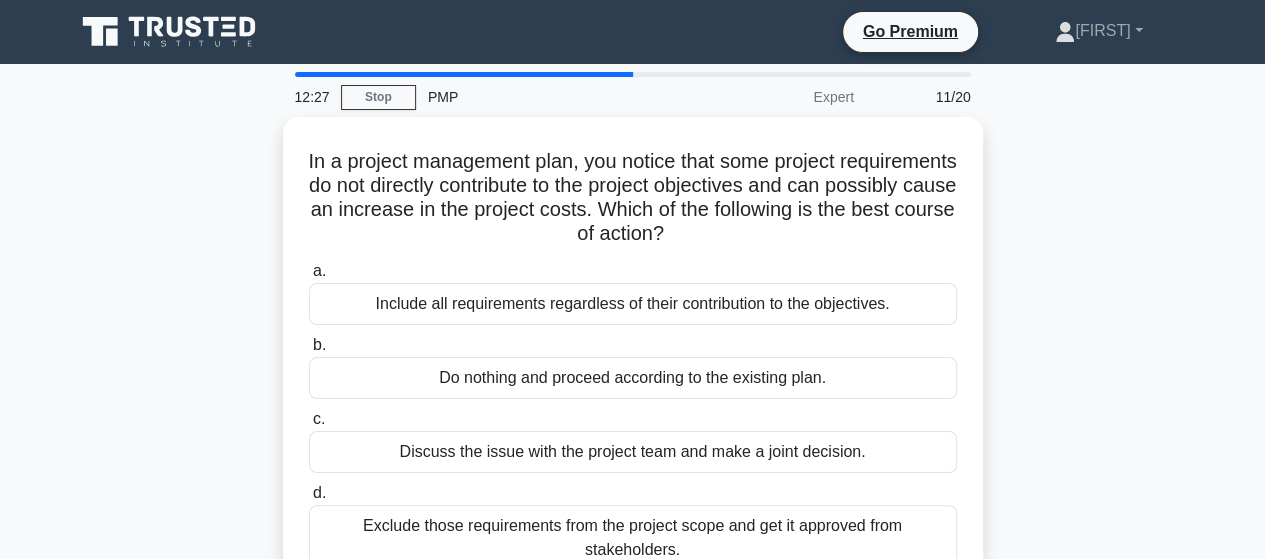 scroll, scrollTop: 0, scrollLeft: 0, axis: both 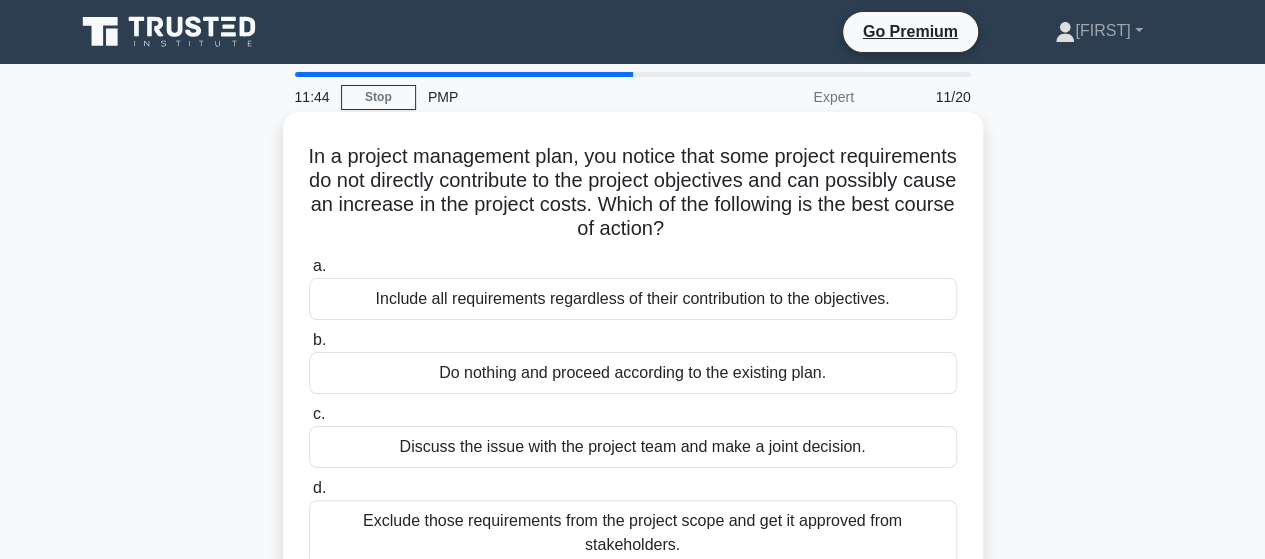 click on "Discuss the issue with the project team and make a joint decision." at bounding box center [633, 447] 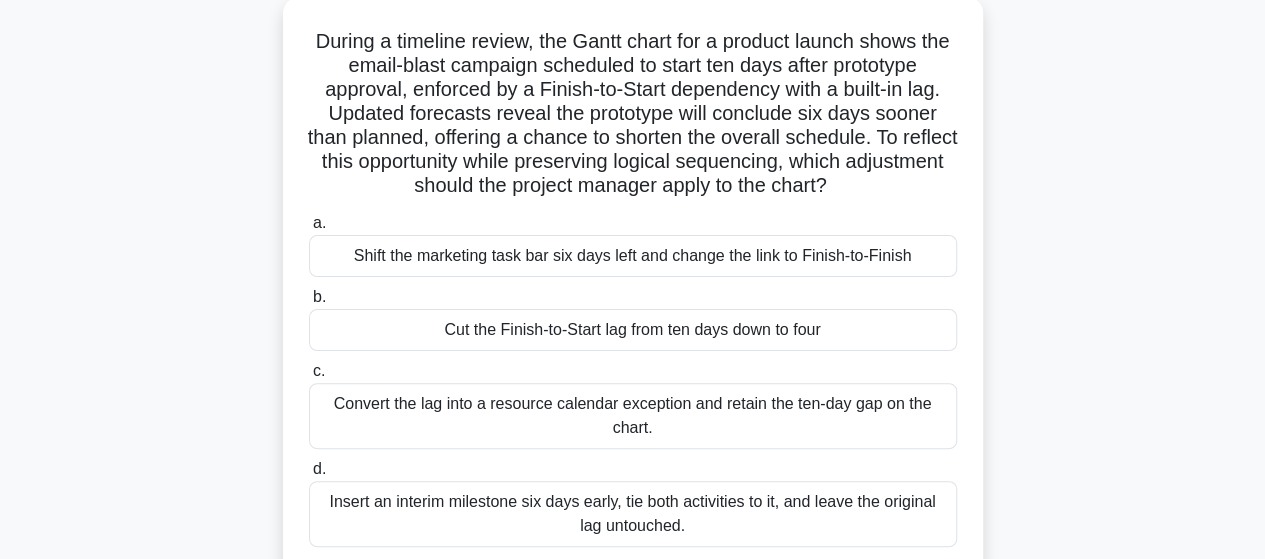 scroll, scrollTop: 160, scrollLeft: 0, axis: vertical 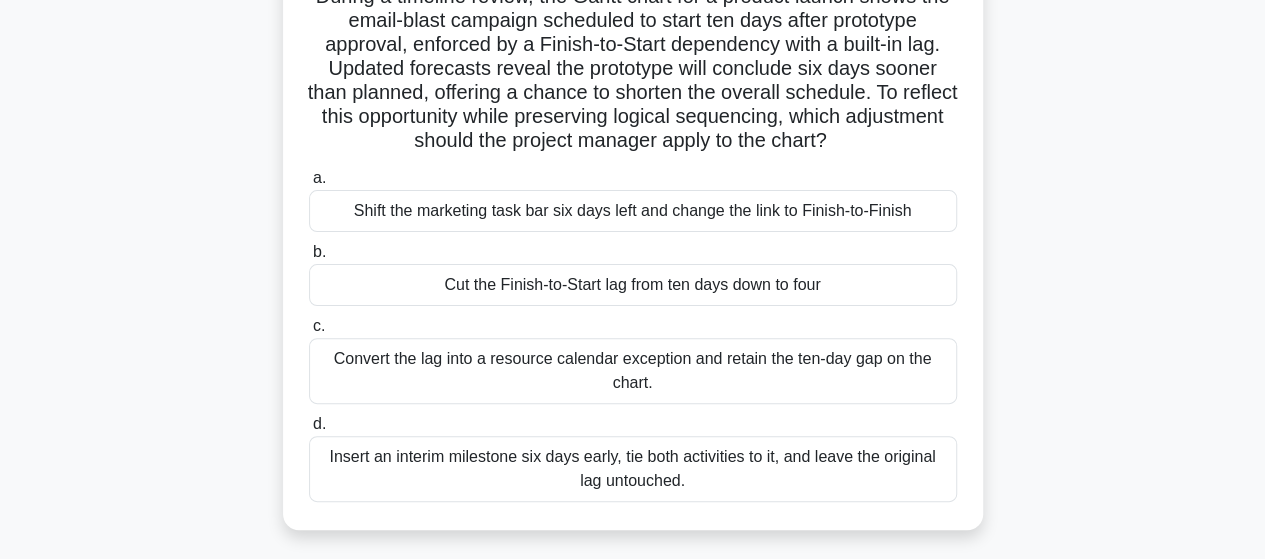 click on "Insert an interim milestone six days early, tie both activities to it, and leave the original lag untouched." at bounding box center (633, 469) 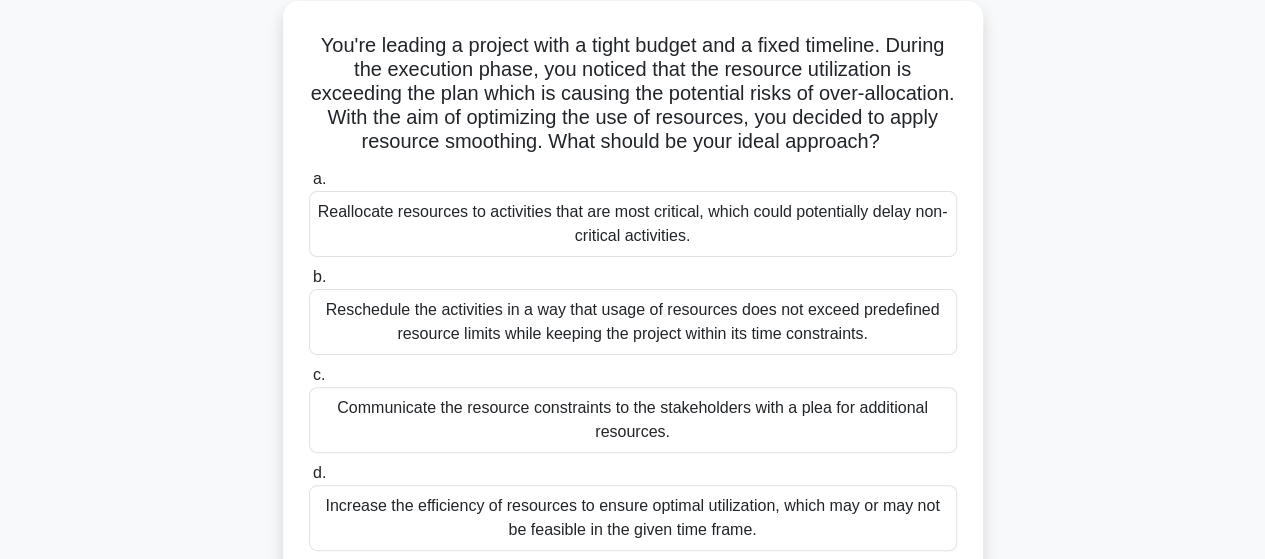 scroll, scrollTop: 120, scrollLeft: 0, axis: vertical 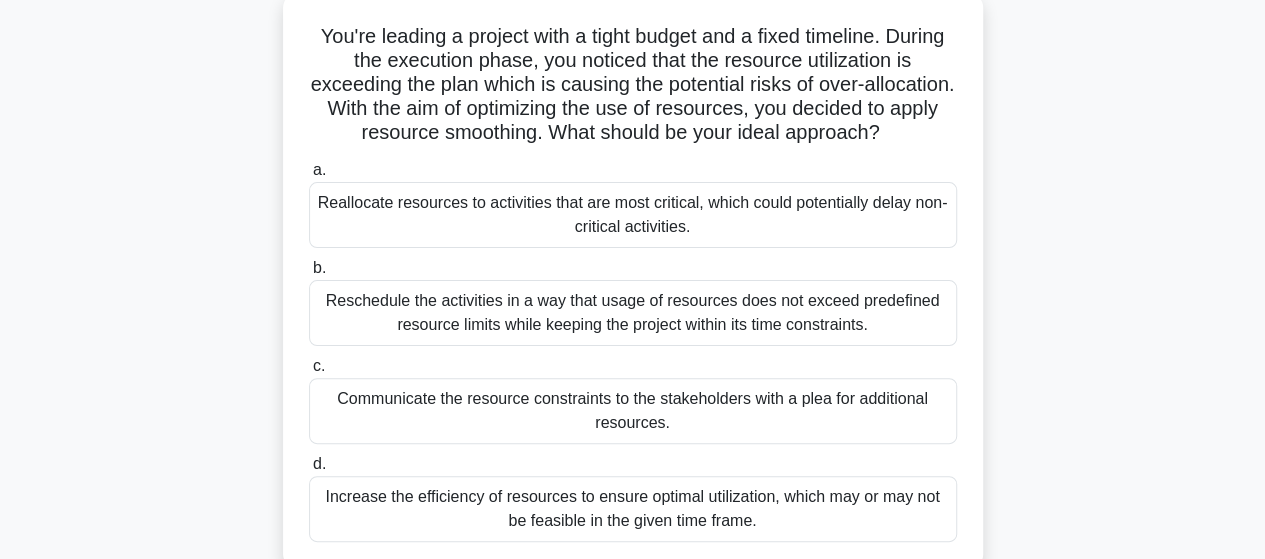 click on "Reschedule the activities in a way that usage of resources does not exceed predefined resource limits while keeping the project within its time constraints." at bounding box center [633, 313] 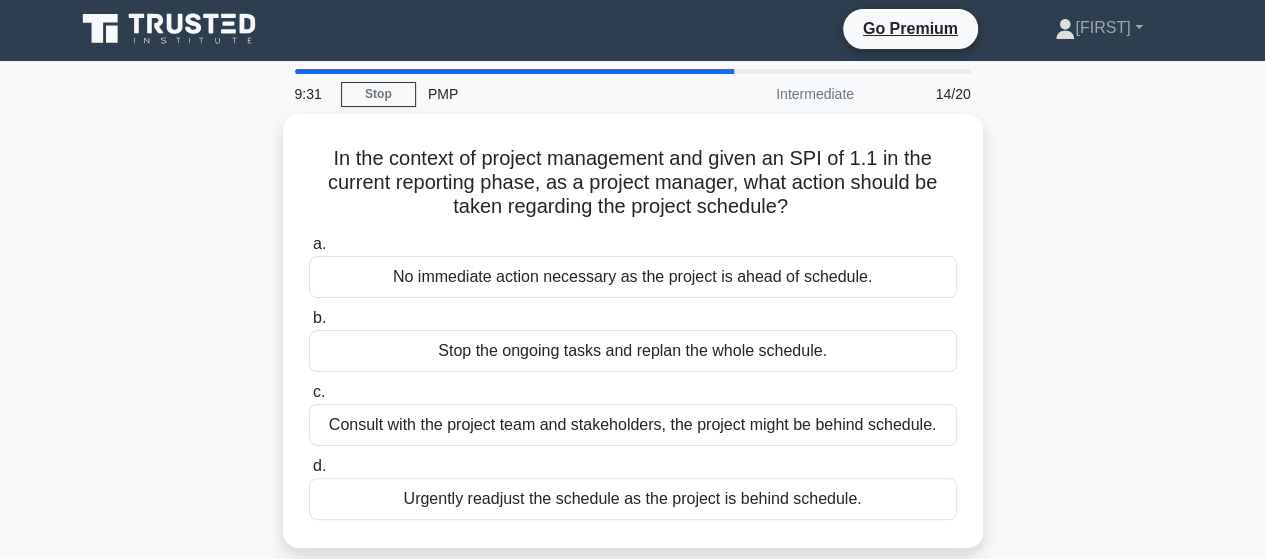 scroll, scrollTop: 0, scrollLeft: 0, axis: both 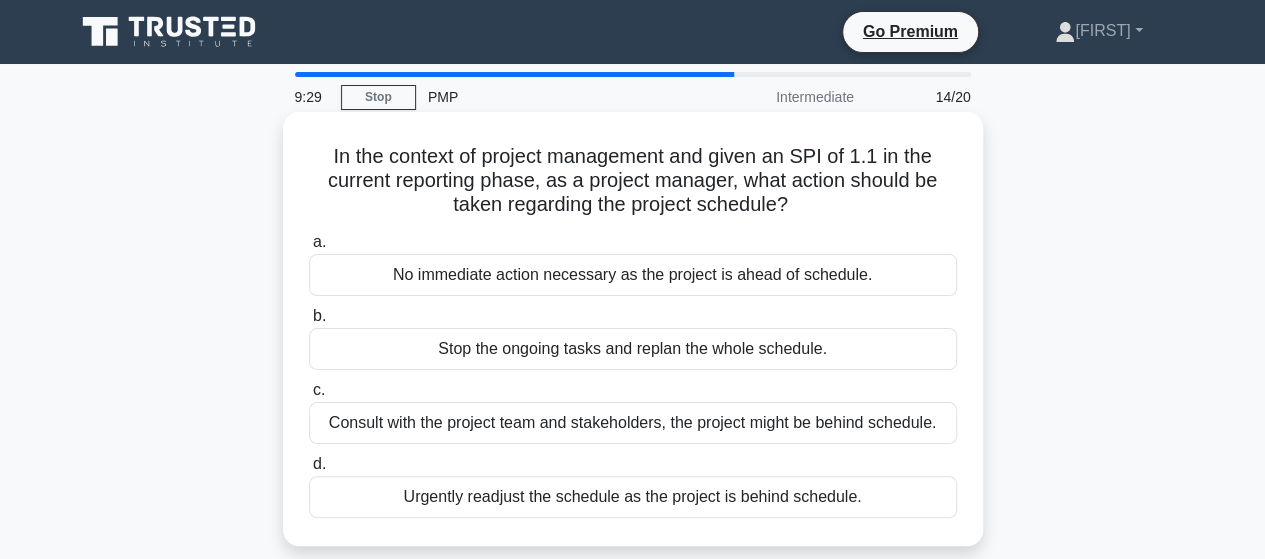click on "No immediate action necessary as the project is ahead of schedule." at bounding box center [633, 275] 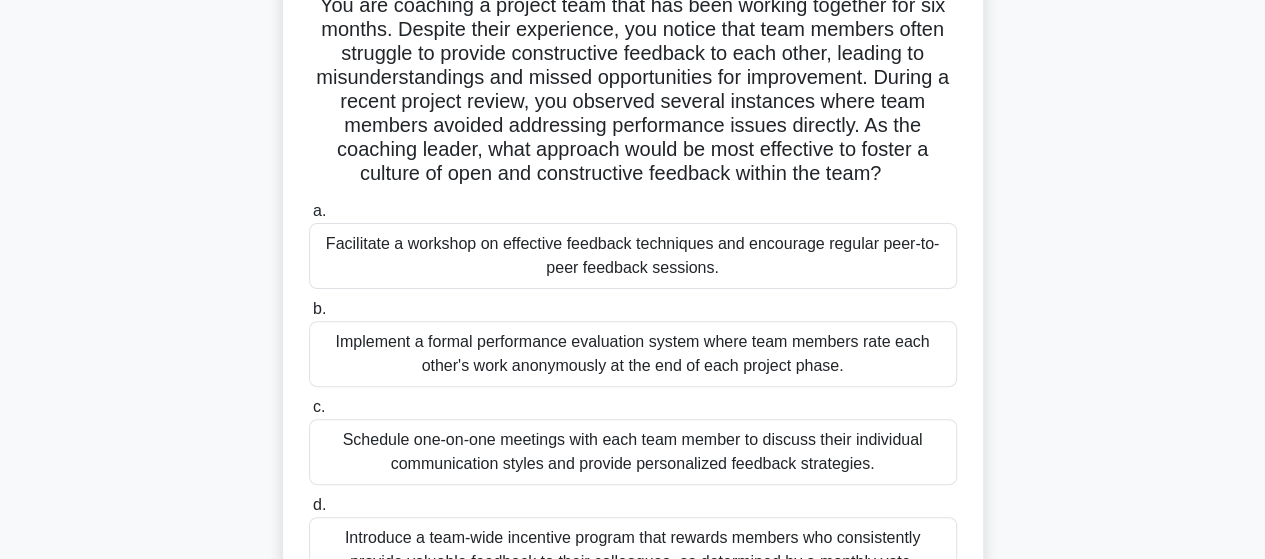 scroll, scrollTop: 160, scrollLeft: 0, axis: vertical 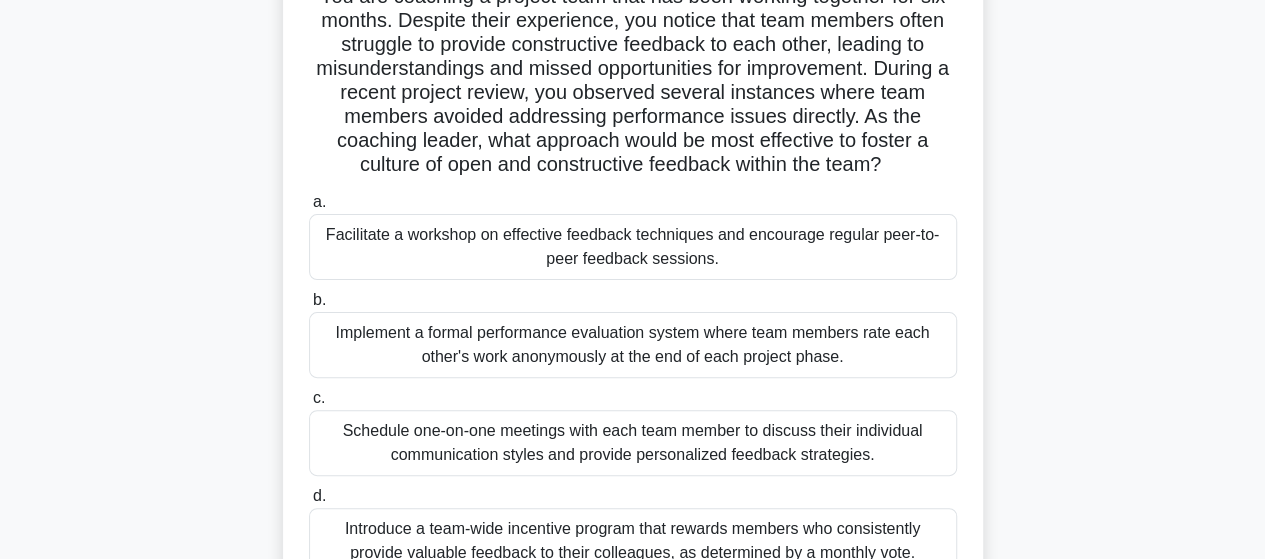 click on "Schedule one-on-one meetings with each team member to discuss their individual communication styles and provide personalized feedback strategies." at bounding box center (633, 443) 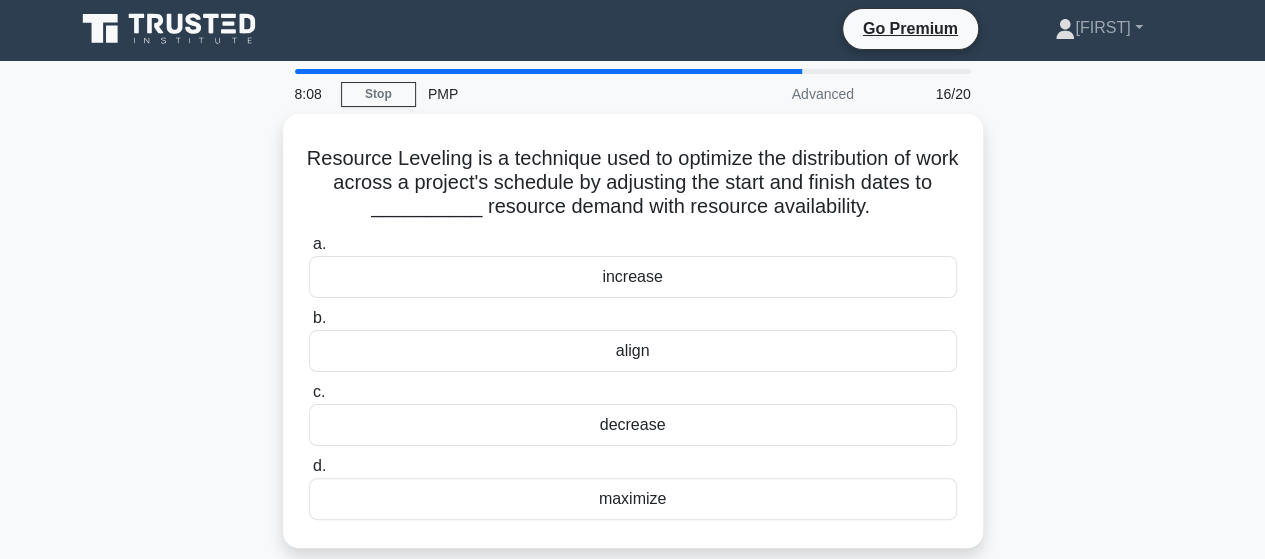 scroll, scrollTop: 0, scrollLeft: 0, axis: both 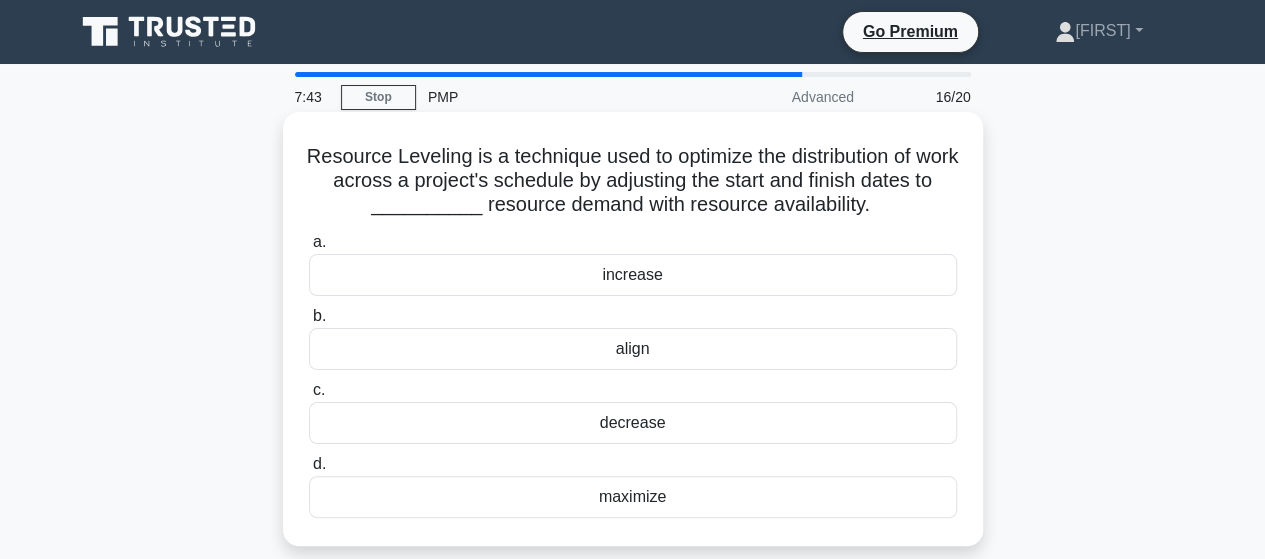 click on "align" at bounding box center [633, 349] 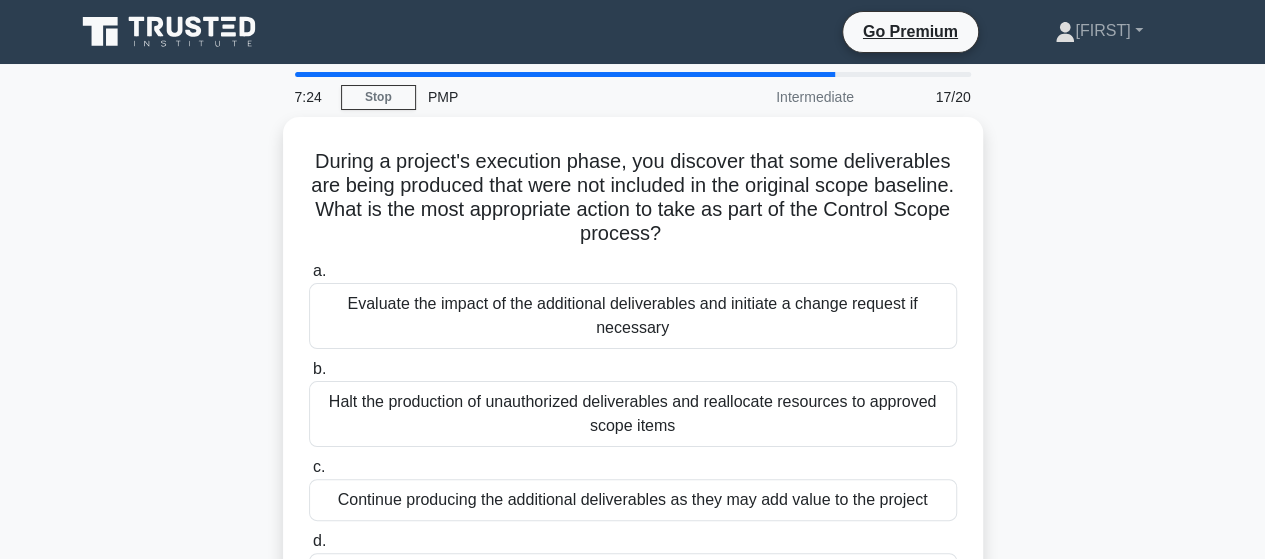 click on "During a project's execution phase, you discover that some deliverables are being produced that were not included in the original scope baseline. What is the most appropriate action to take as part of the Control Scope process?
.spinner_0XTQ{transform-origin:center;animation:spinner_y6GP .75s linear infinite}@keyframes spinner_y6GP{100%{transform:rotate(360deg)}}
a.
b. c." at bounding box center (633, 394) 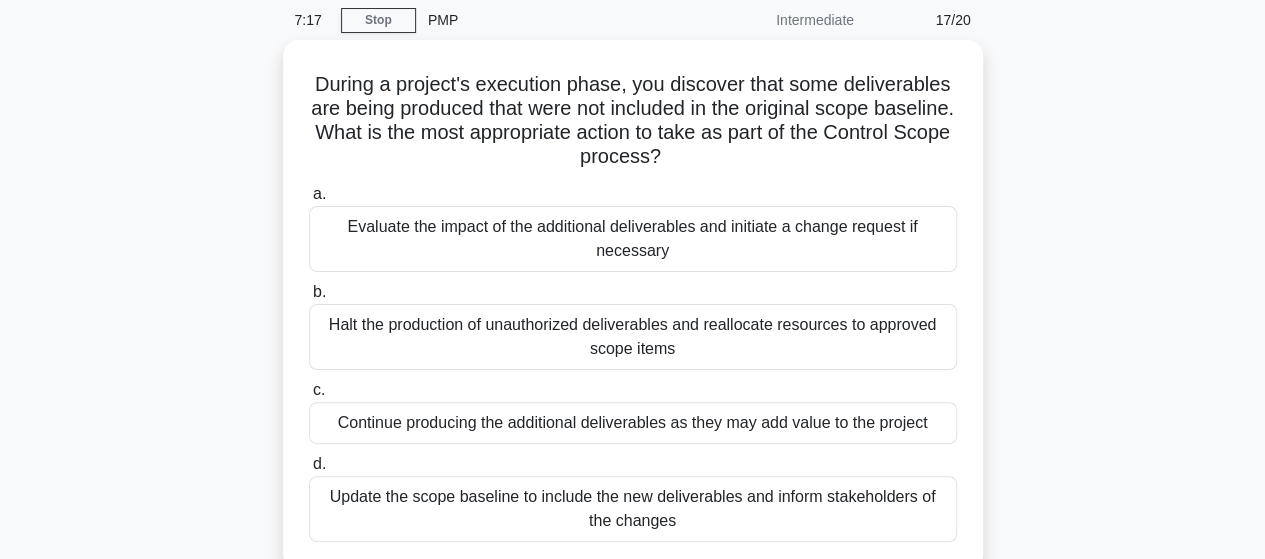 scroll, scrollTop: 80, scrollLeft: 0, axis: vertical 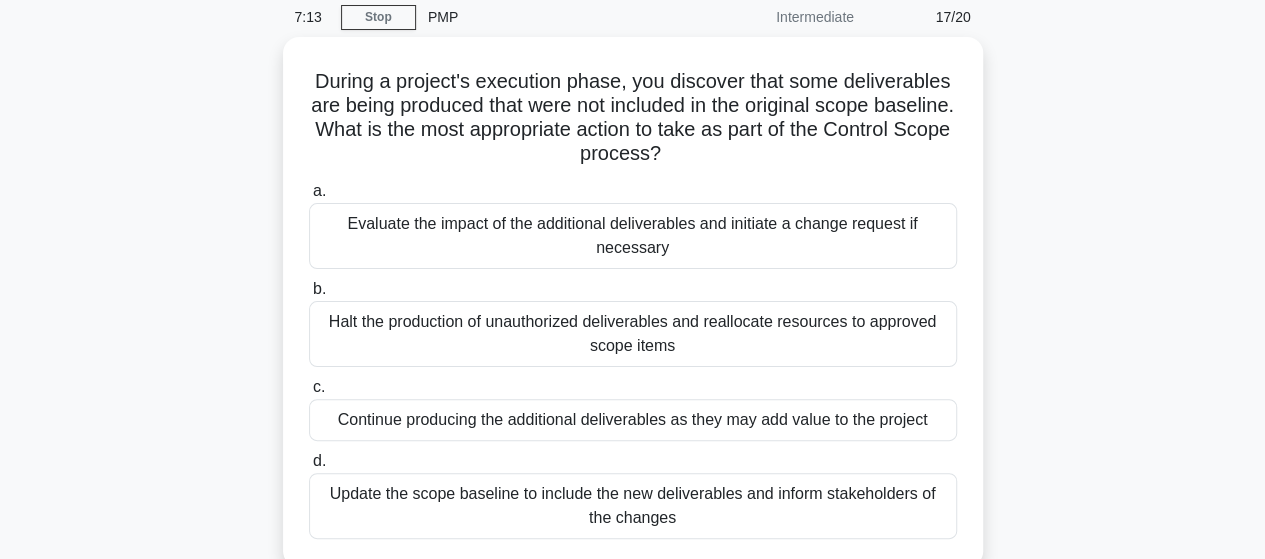 click on "During a project's execution phase, you discover that some deliverables are being produced that were not included in the original scope baseline. What is the most appropriate action to take as part of the Control Scope process?
.spinner_0XTQ{transform-origin:center;animation:spinner_y6GP .75s linear infinite}@keyframes spinner_y6GP{100%{transform:rotate(360deg)}}
a.
b. c." at bounding box center [633, 314] 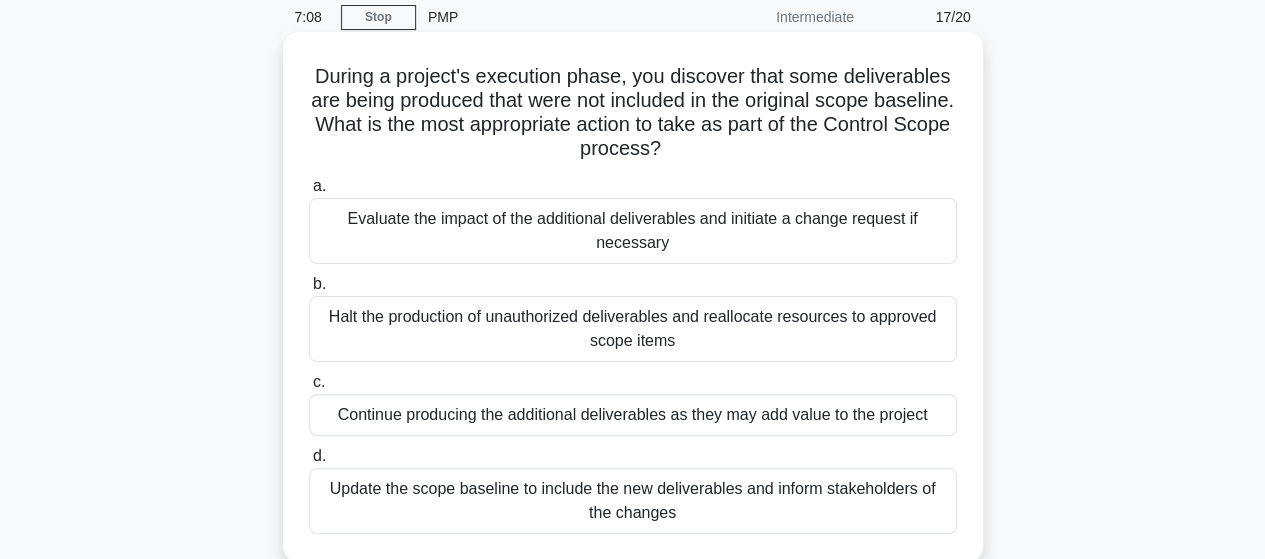 click on "Evaluate the impact of the additional deliverables and initiate a change request if necessary" at bounding box center (633, 231) 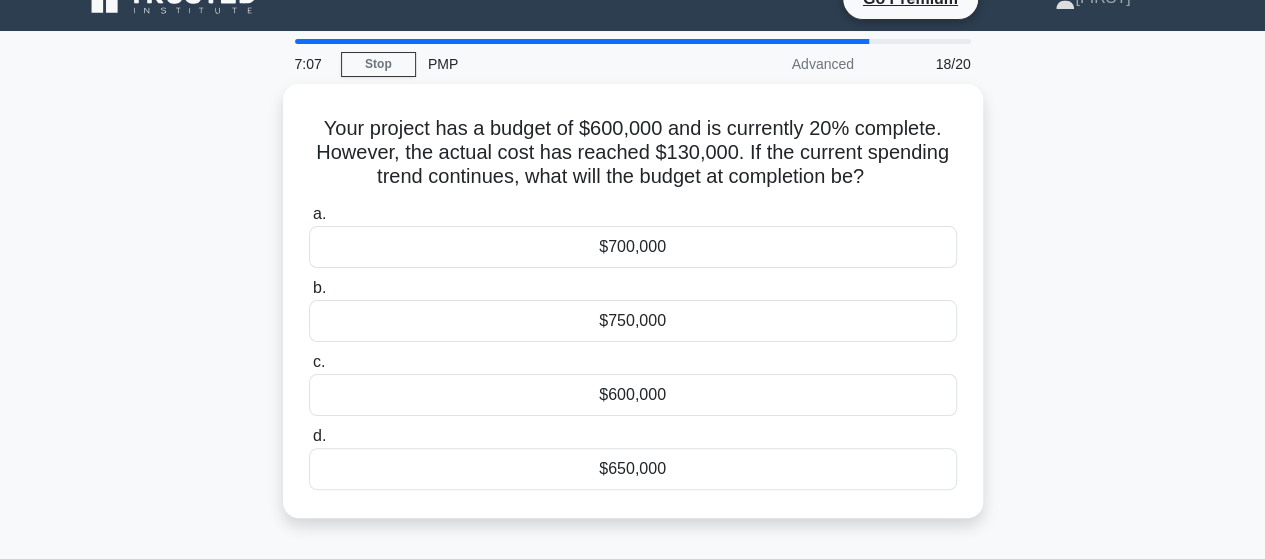 scroll, scrollTop: 0, scrollLeft: 0, axis: both 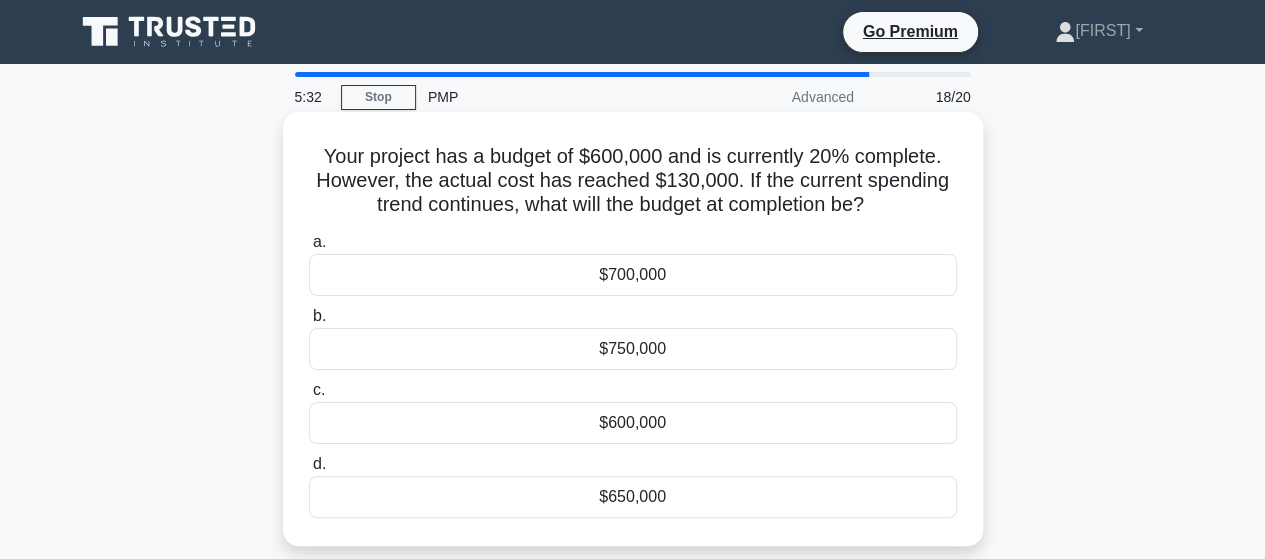 click on "$650,000" at bounding box center (633, 497) 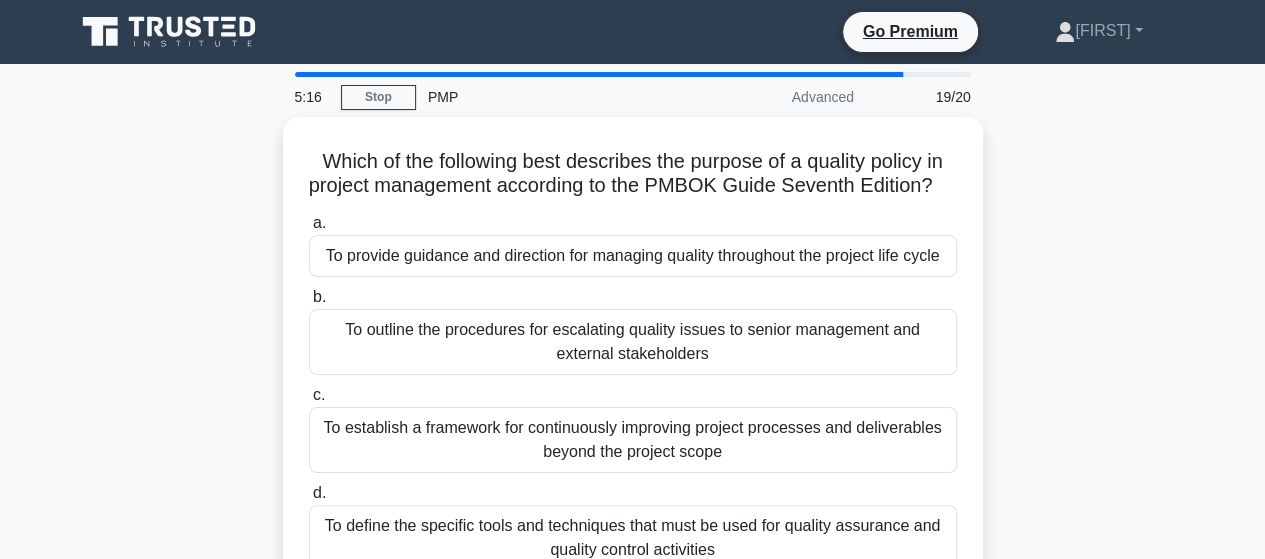 click on "Which of the following best describes the purpose of a quality policy in project management according to the PMBOK Guide Seventh Edition?
.spinner_0XTQ{transform-origin:center;animation:spinner_y6GP .75s linear infinite}@keyframes spinner_y6GP{100%{transform:rotate(360deg)}}
a.
To provide guidance and direction for managing quality throughout the project life cycle
b." at bounding box center [633, 370] 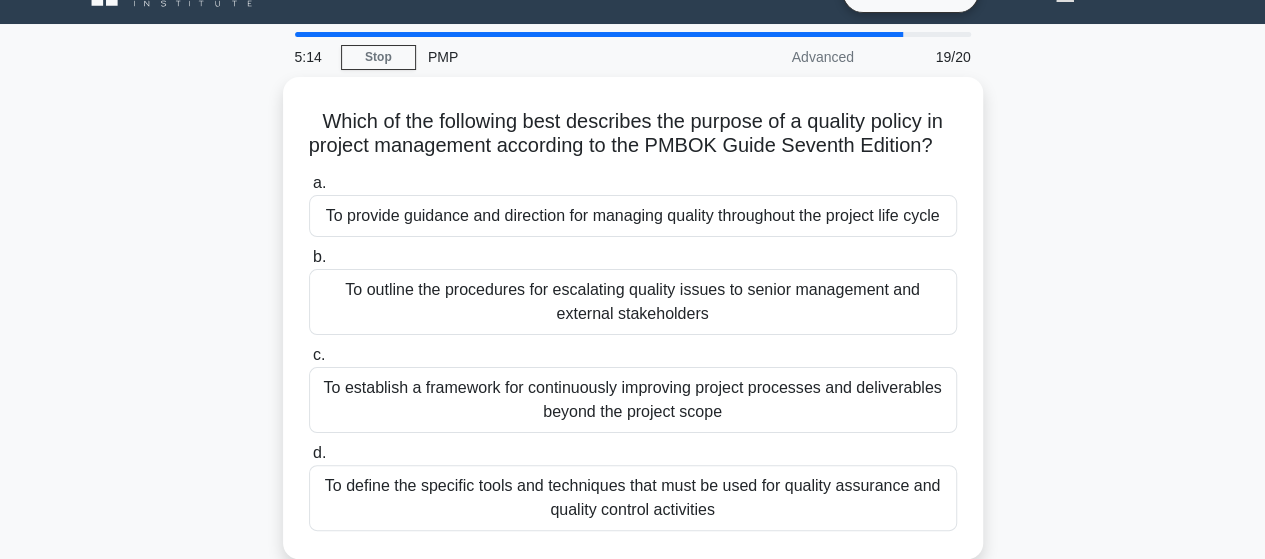 scroll, scrollTop: 80, scrollLeft: 0, axis: vertical 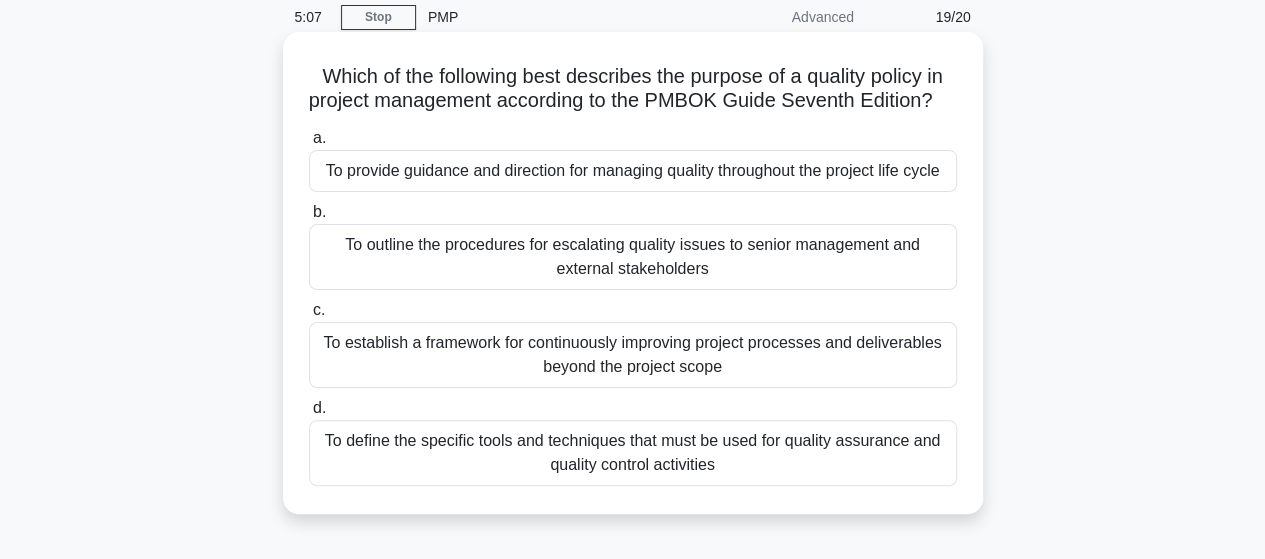 click on "To provide guidance and direction for managing quality throughout the project life cycle" at bounding box center [633, 171] 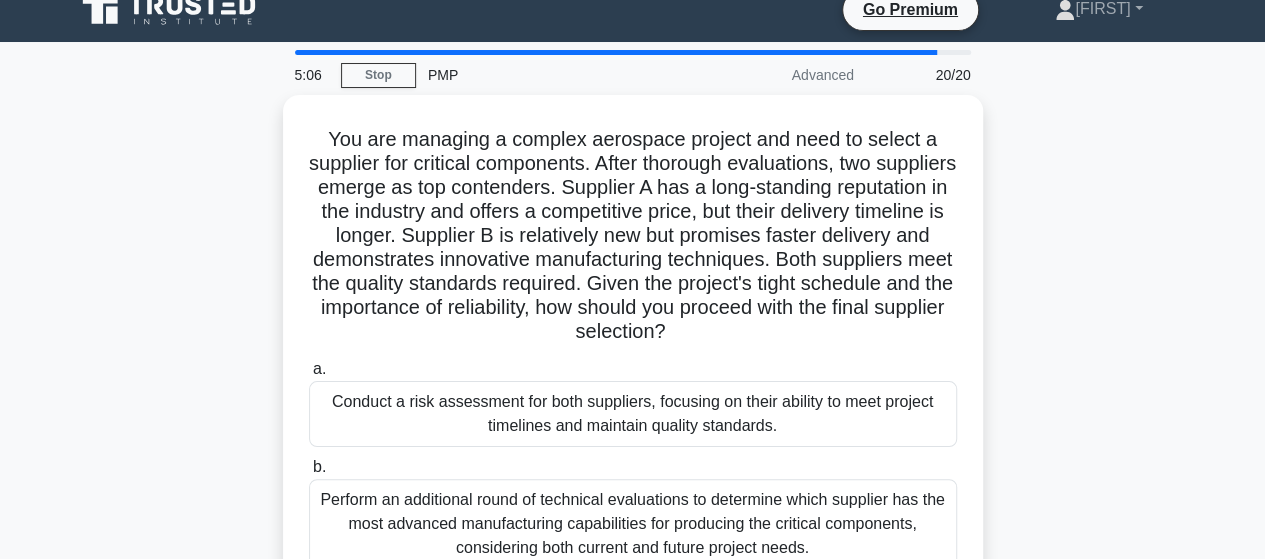 scroll, scrollTop: 0, scrollLeft: 0, axis: both 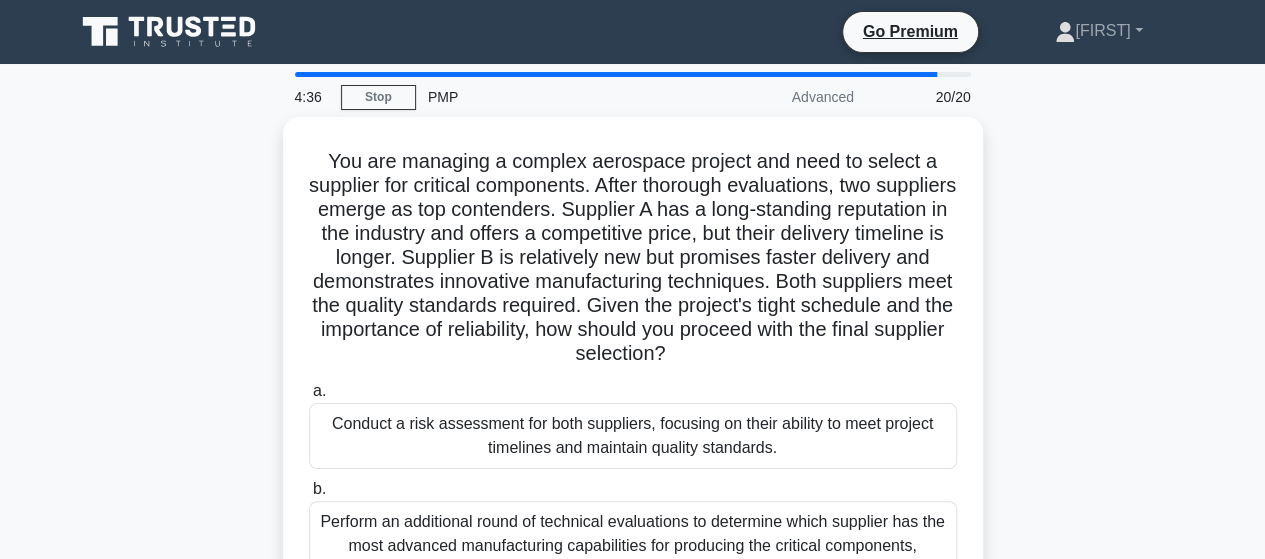 click on "You are managing a complex aerospace project and need to select a supplier for critical components. After thorough evaluations, two suppliers emerge as top contenders. Supplier A has a long-standing reputation in the industry and offers a competitive price, but their delivery timeline is longer. Supplier B is relatively new but promises faster delivery and demonstrates innovative manufacturing techniques. Both suppliers meet the quality standards required. Given the project's tight schedule and the importance of reliability, how should you proceed with the final supplier selection?
.spinner_0XTQ{transform-origin:center;animation:spinner_y6GP .75s linear infinite}@keyframes spinner_y6GP{100%{transform:rotate(360deg)}}
a." at bounding box center (633, 478) 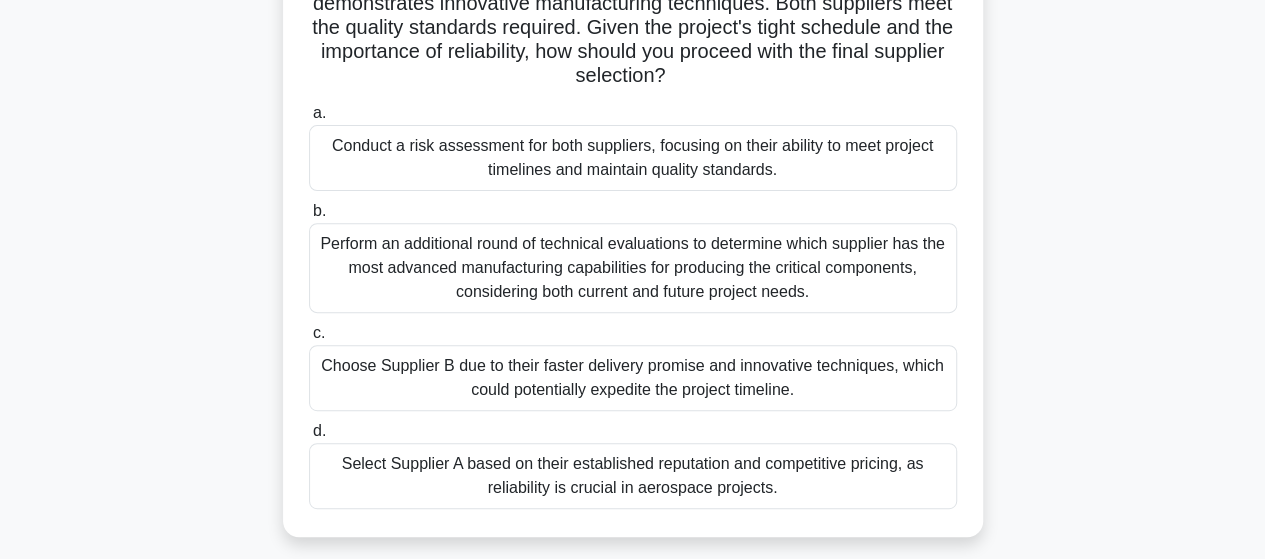 scroll, scrollTop: 280, scrollLeft: 0, axis: vertical 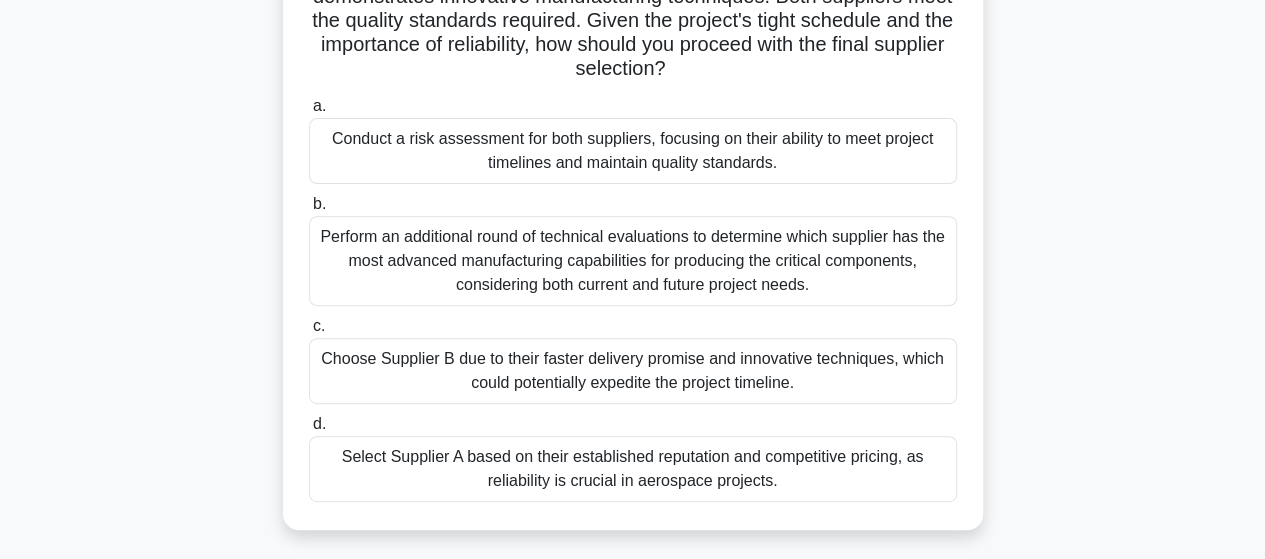 click on "Select Supplier A based on their established reputation and competitive pricing, as reliability is crucial in aerospace projects." at bounding box center (633, 469) 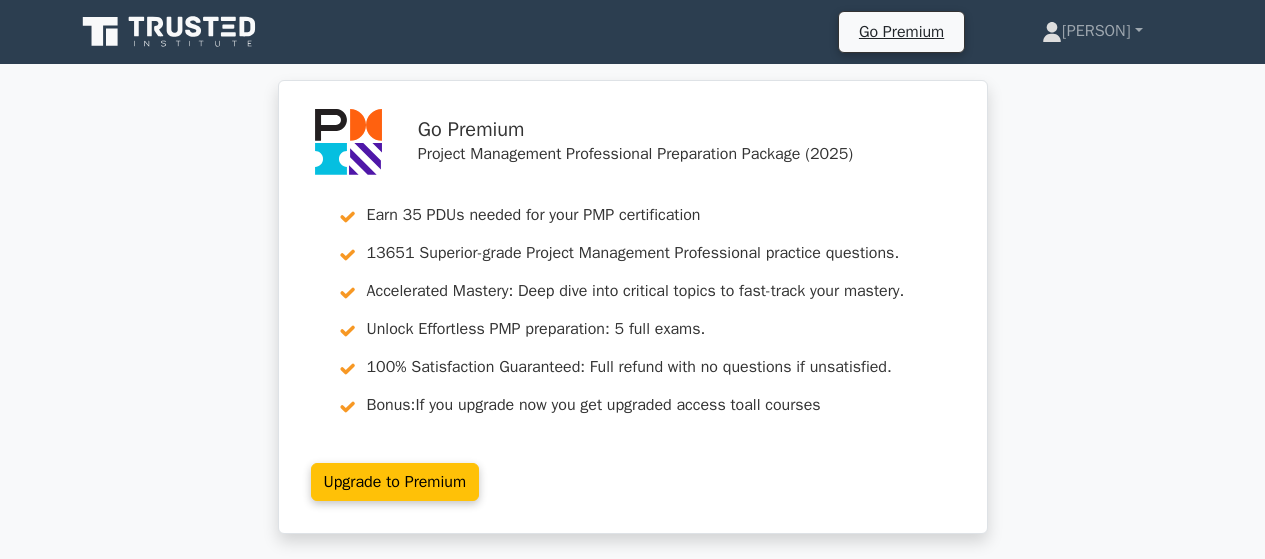 scroll, scrollTop: 0, scrollLeft: 0, axis: both 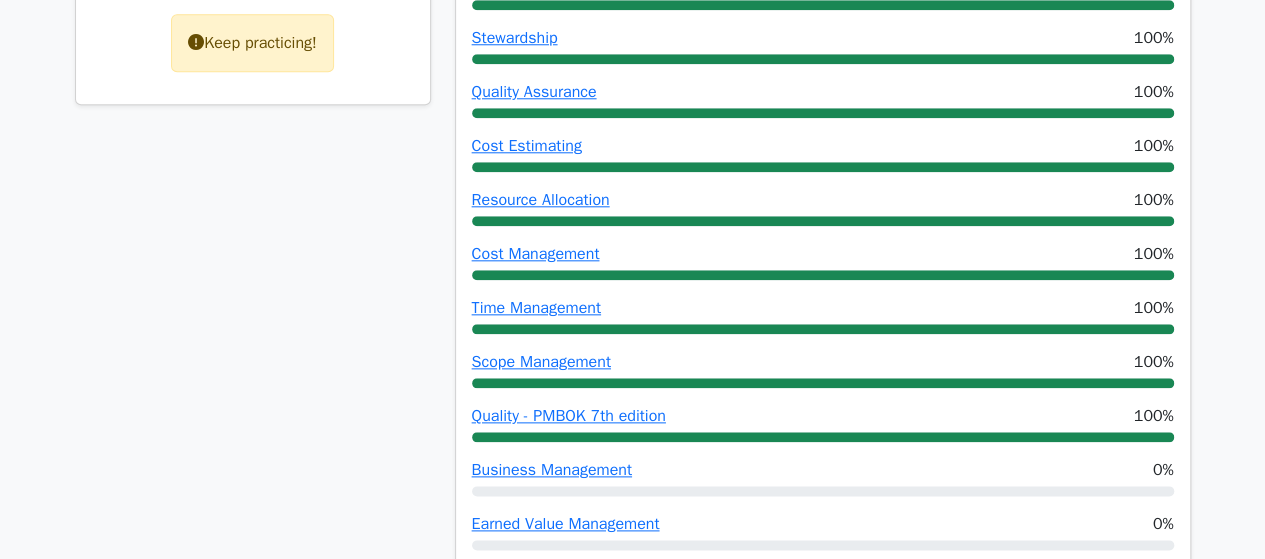 click on "Go Premium
Project Management Professional Preparation Package (2025)
Earn 35 PDUs needed for your PMP certification
13651 Superior-grade  Project Management Professional practice questions.
Accelerated Mastery: Deep dive into critical topics to fast-track your mastery.
Unlock Effortless PMP preparation: 5 full exams.
100% Satisfaction Guaranteed: Full refund with no questions if unsatisfied.
Bonus: all courses" at bounding box center (632, 1530) 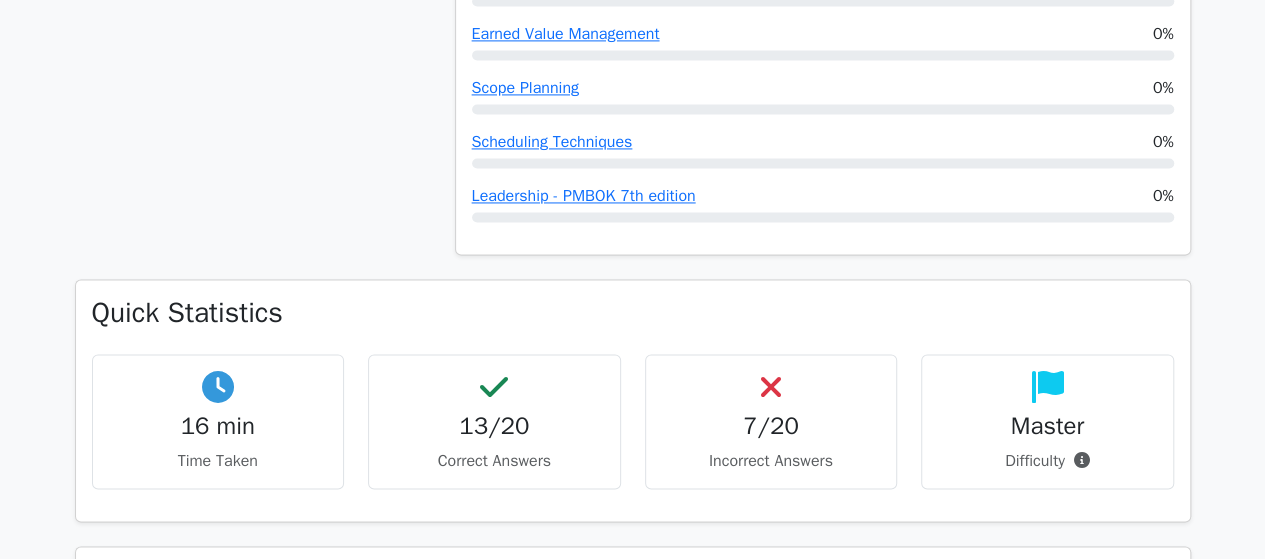 scroll, scrollTop: 1957, scrollLeft: 0, axis: vertical 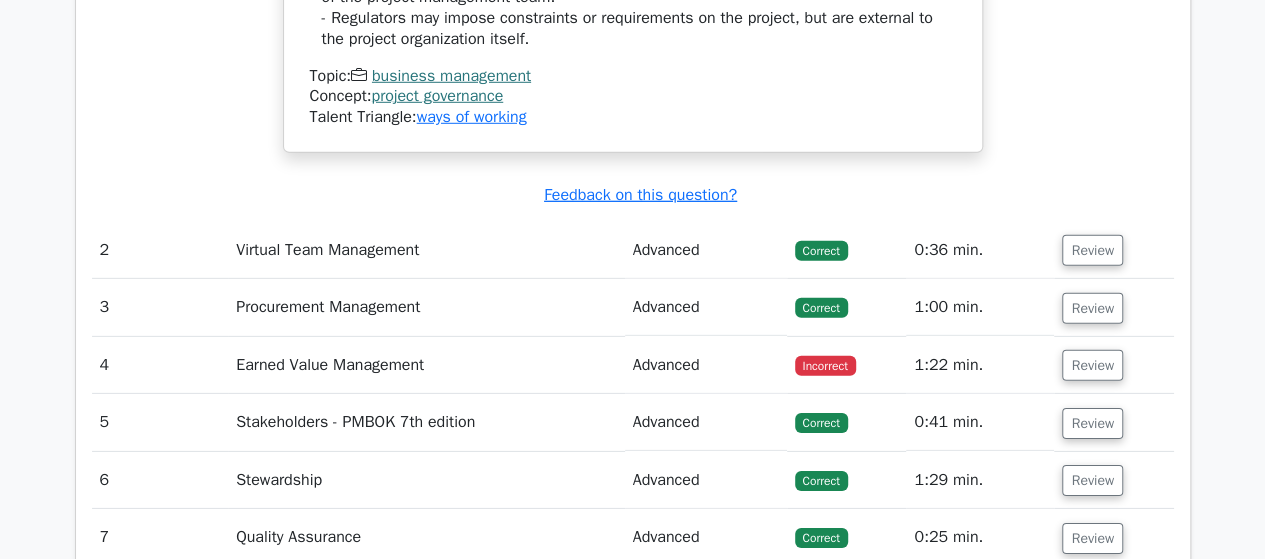 click on "Review" at bounding box center [1092, 365] 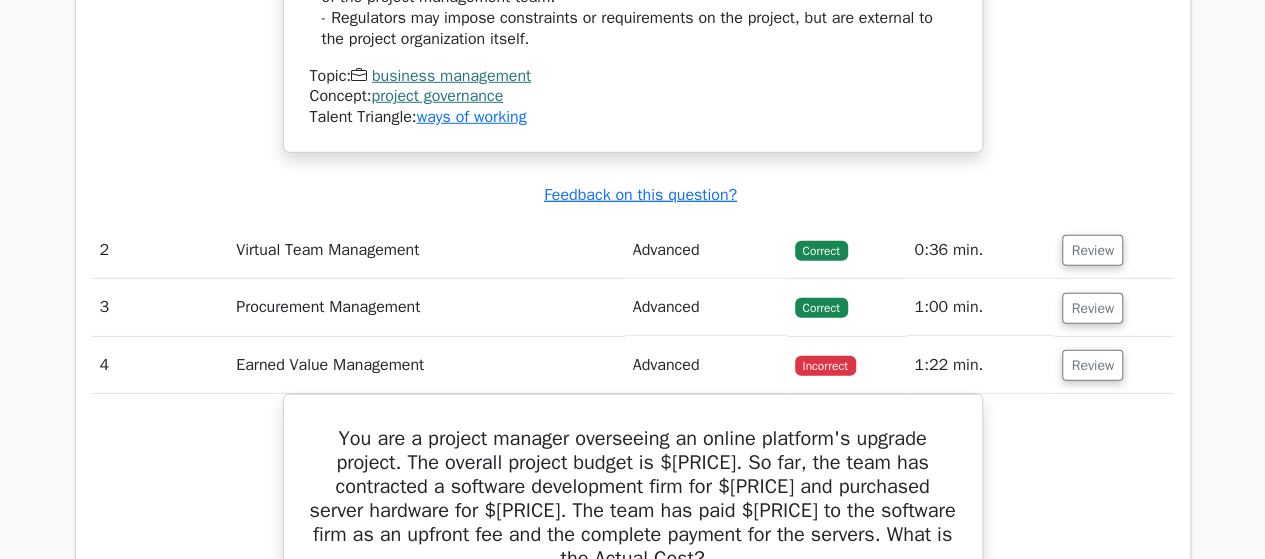 type 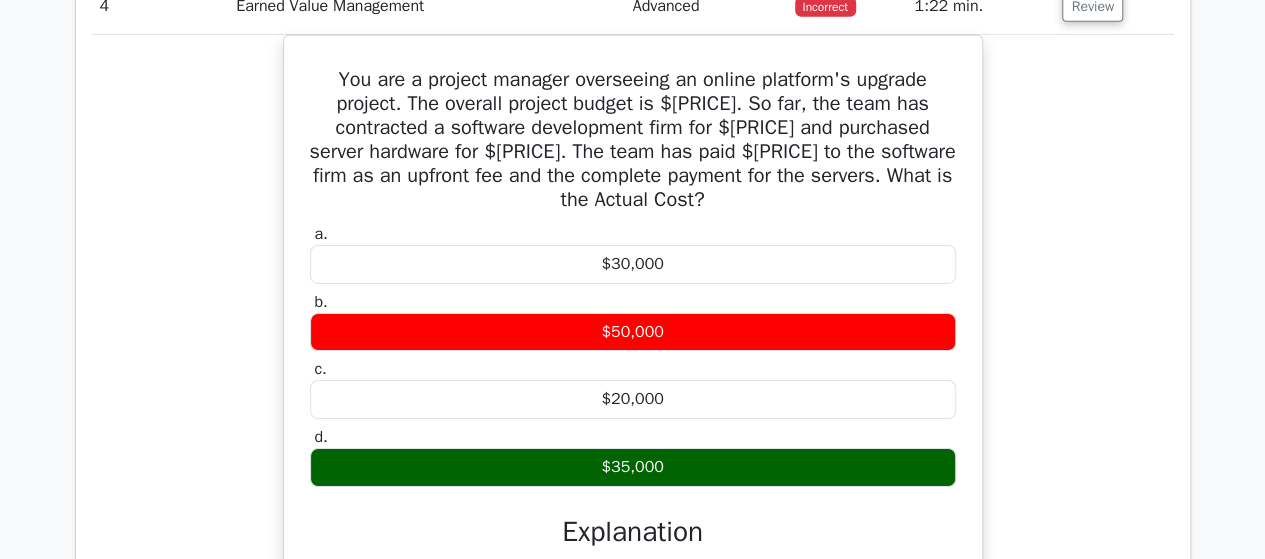 scroll, scrollTop: 3277, scrollLeft: 0, axis: vertical 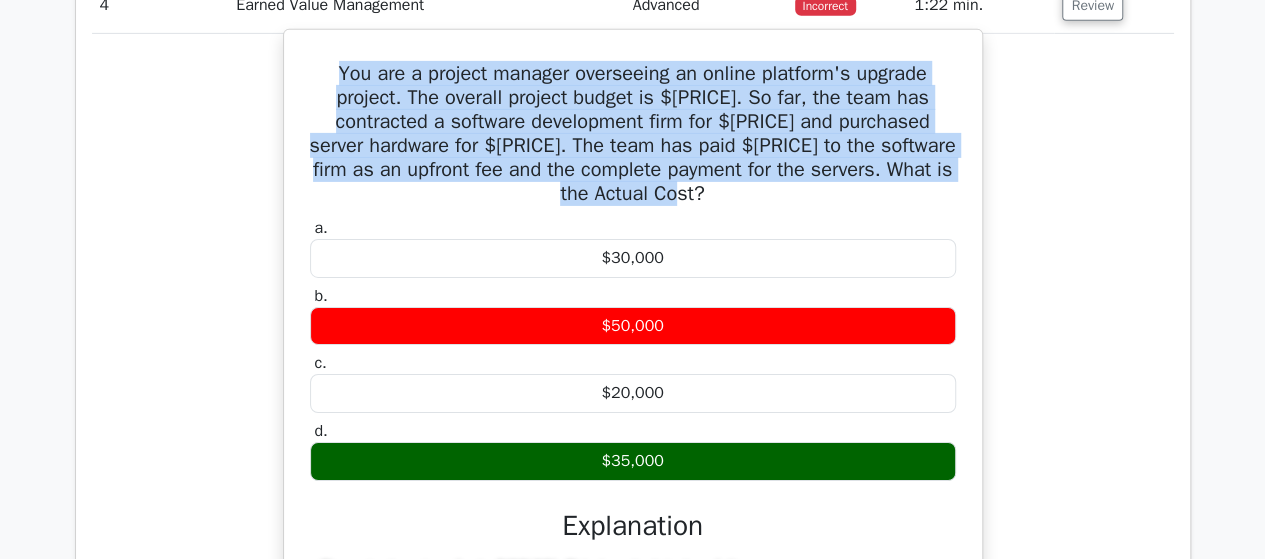 drag, startPoint x: 715, startPoint y: 187, endPoint x: 330, endPoint y: 67, distance: 403.2679 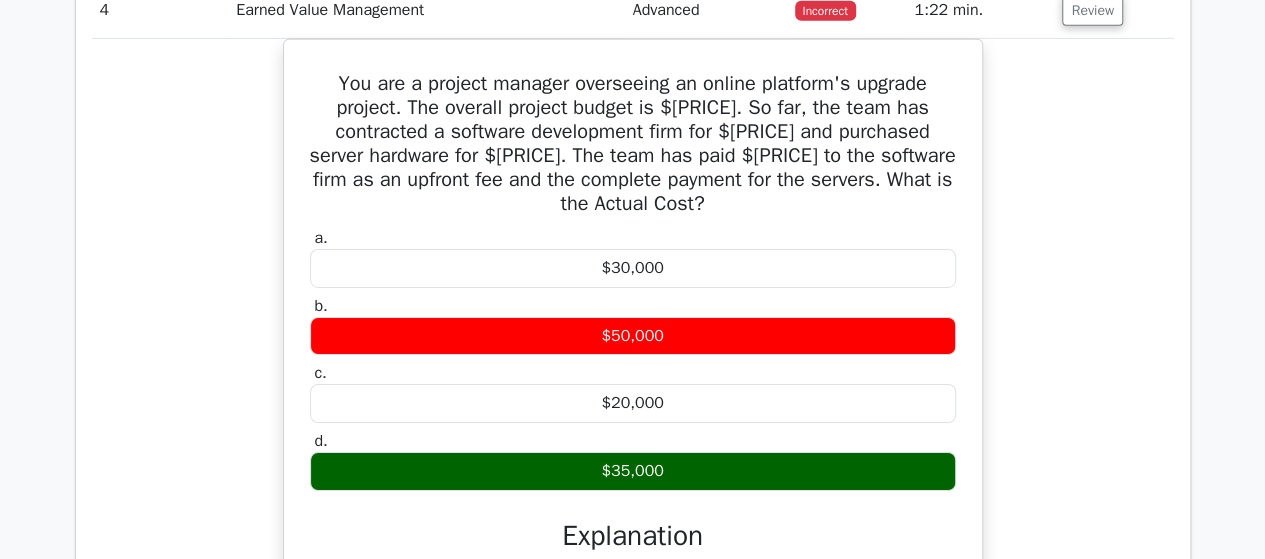 click on "Go Premium
Project Management Professional Preparation Package (2025)
Earn 35 PDUs needed for your PMP certification
13651 Superior-grade  Project Management Professional practice questions.
Accelerated Mastery: Deep dive into critical topics to fast-track your mastery.
Unlock Effortless PMP preparation: 5 full exams.
100% Satisfaction Guaranteed: Full refund with no questions if unsatisfied.
Bonus: all courses" at bounding box center (632, -318) 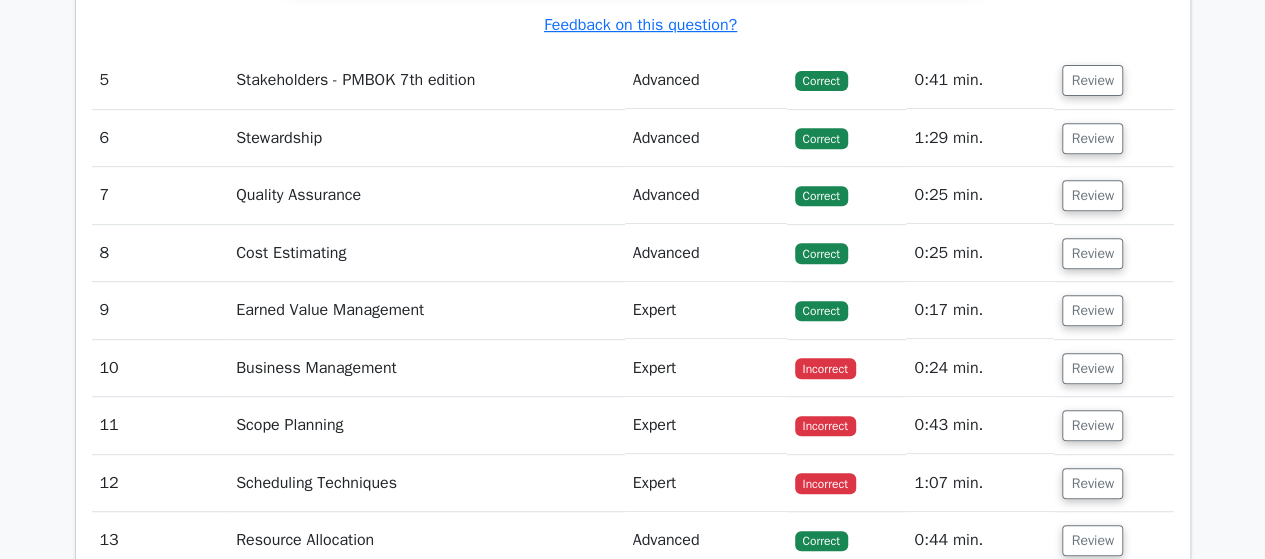 scroll, scrollTop: 4197, scrollLeft: 0, axis: vertical 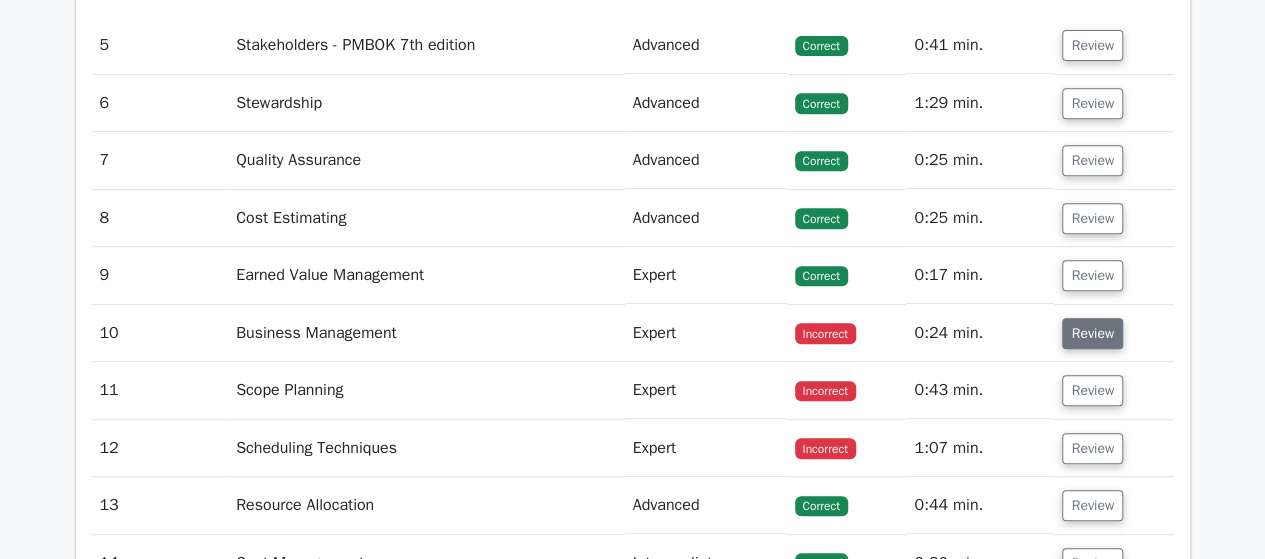 click on "Review" at bounding box center [1092, 333] 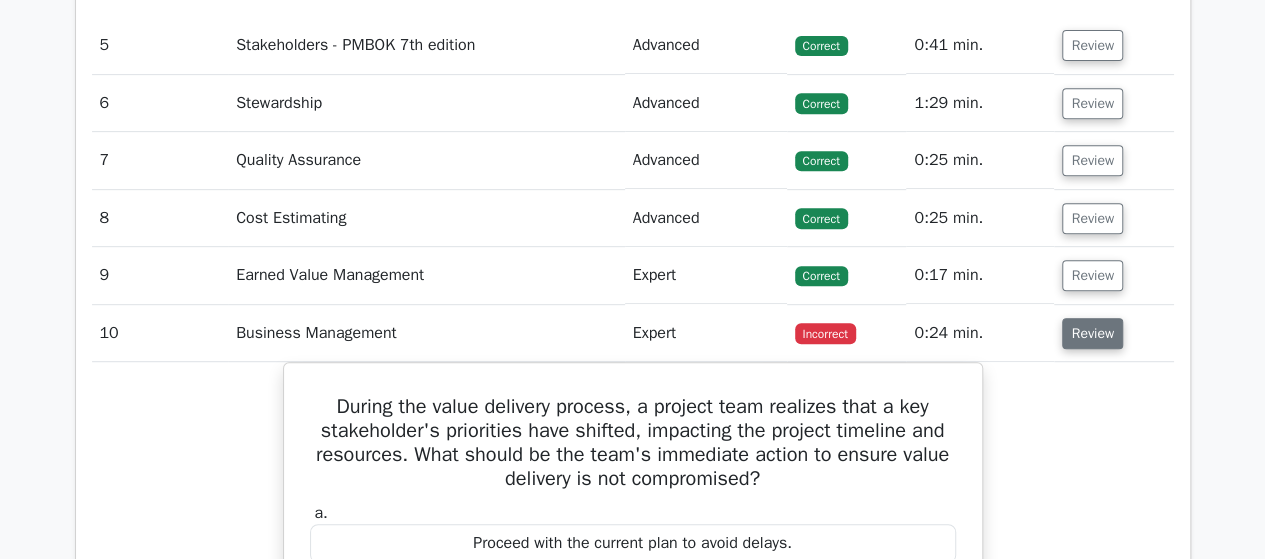 type 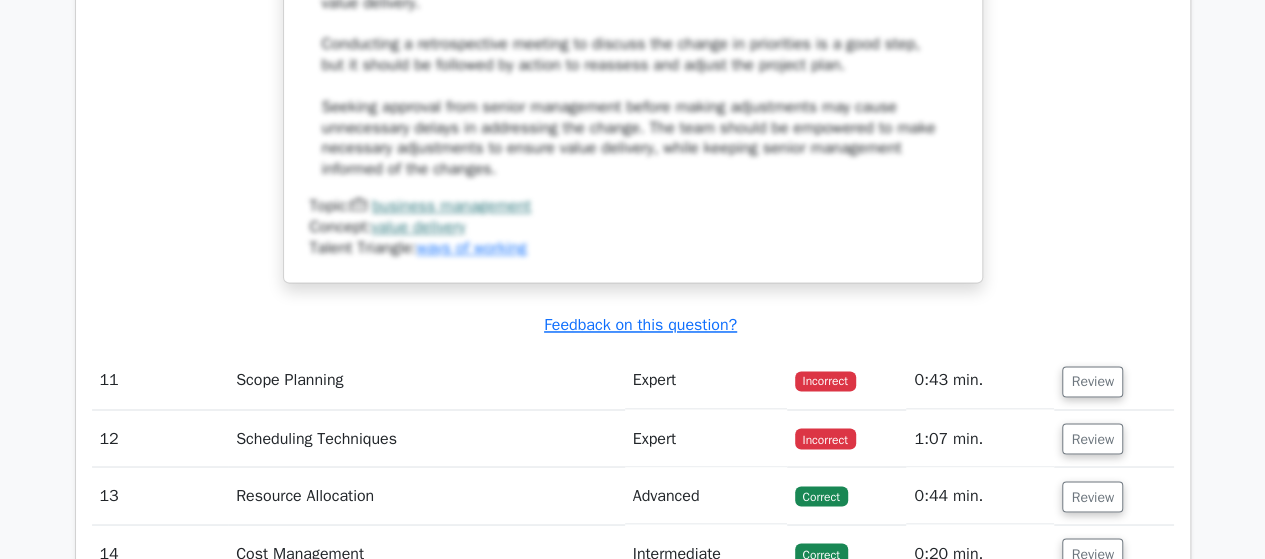 scroll, scrollTop: 5277, scrollLeft: 0, axis: vertical 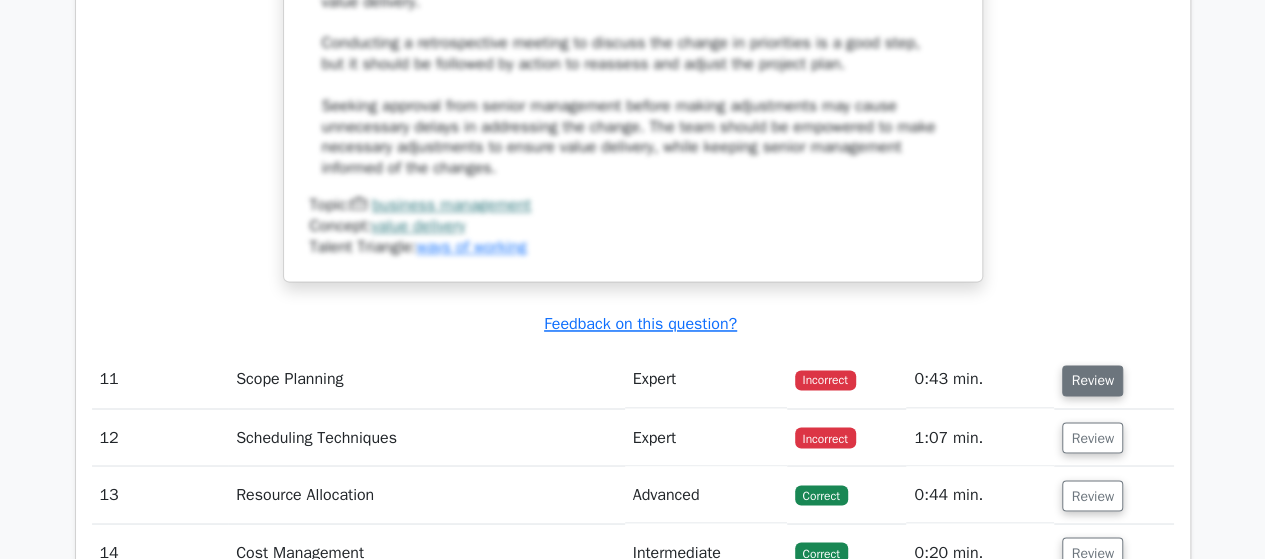 click on "Review" at bounding box center (1092, 380) 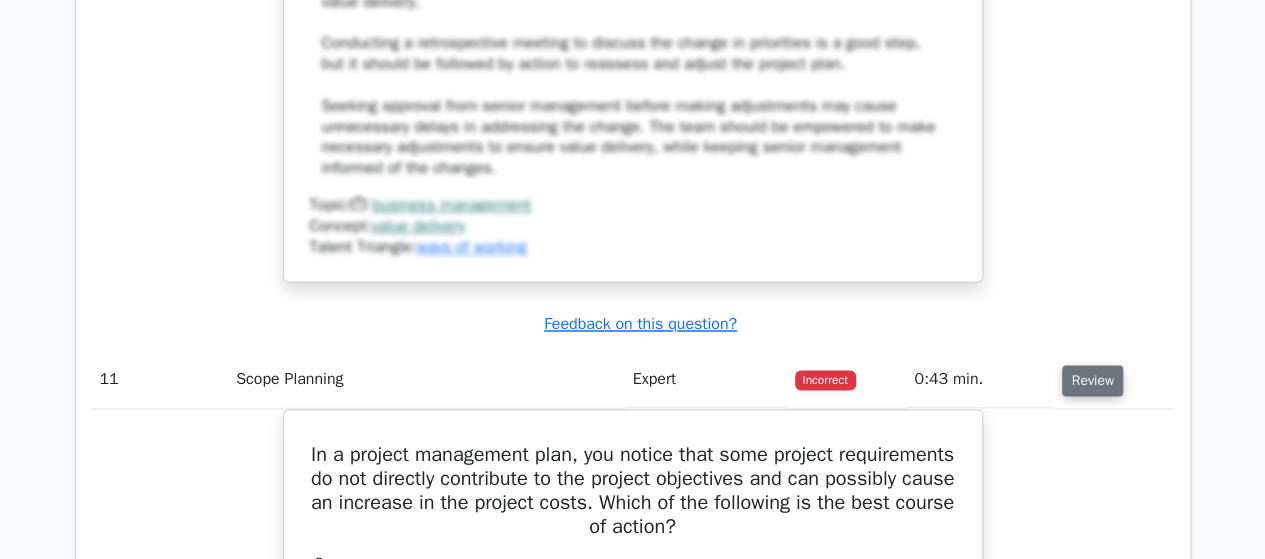 type 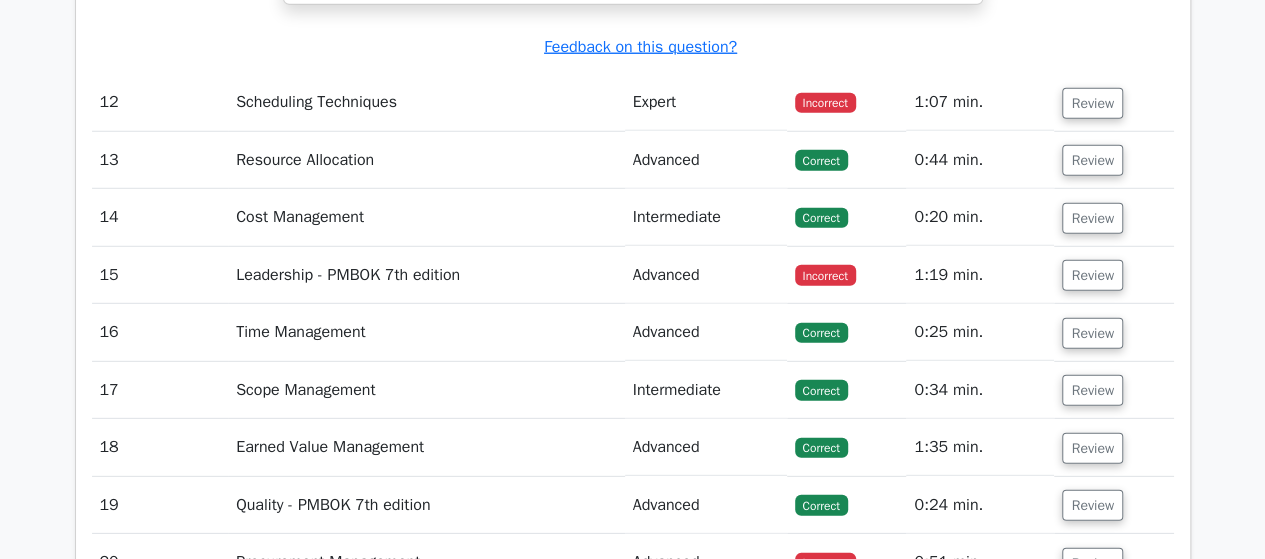 scroll, scrollTop: 6557, scrollLeft: 0, axis: vertical 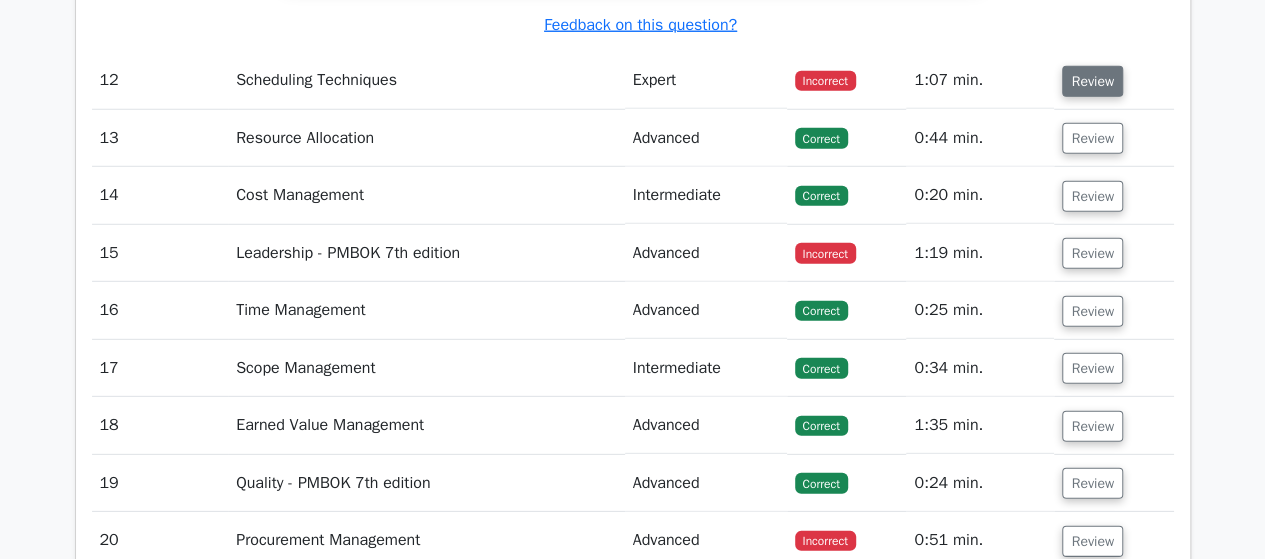 click on "Review" at bounding box center (1092, 81) 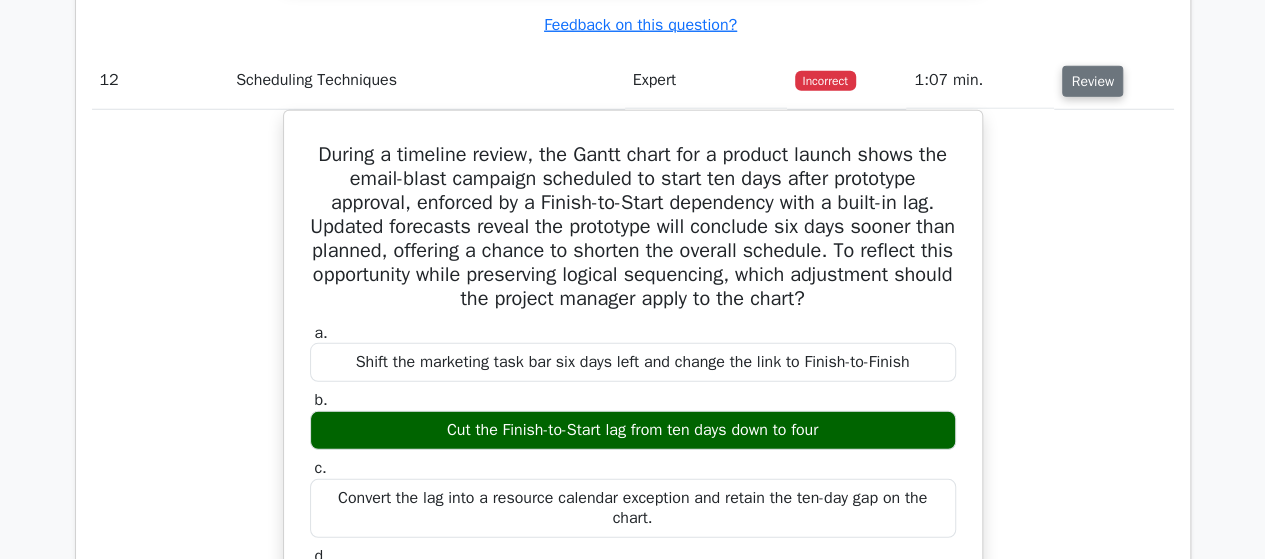 type 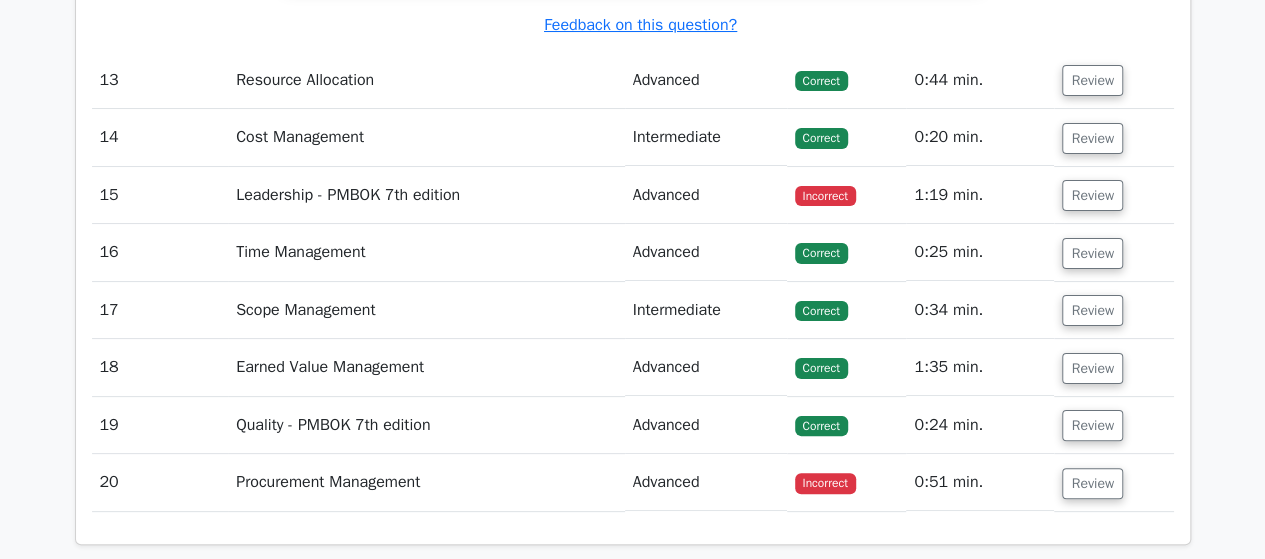 scroll, scrollTop: 7637, scrollLeft: 0, axis: vertical 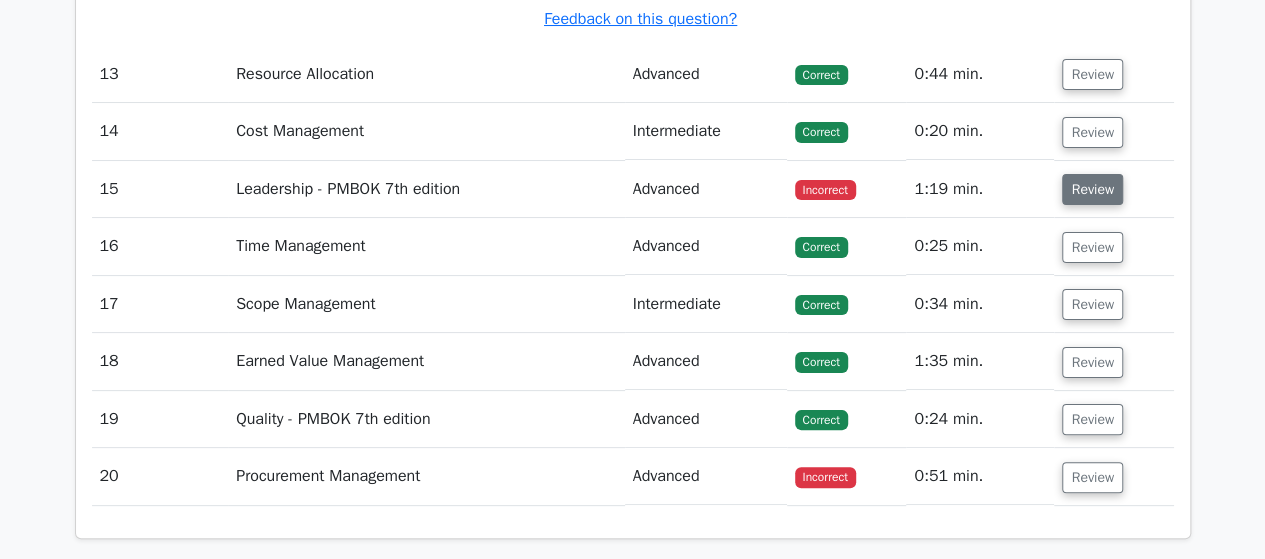 click on "Review" at bounding box center [1092, 189] 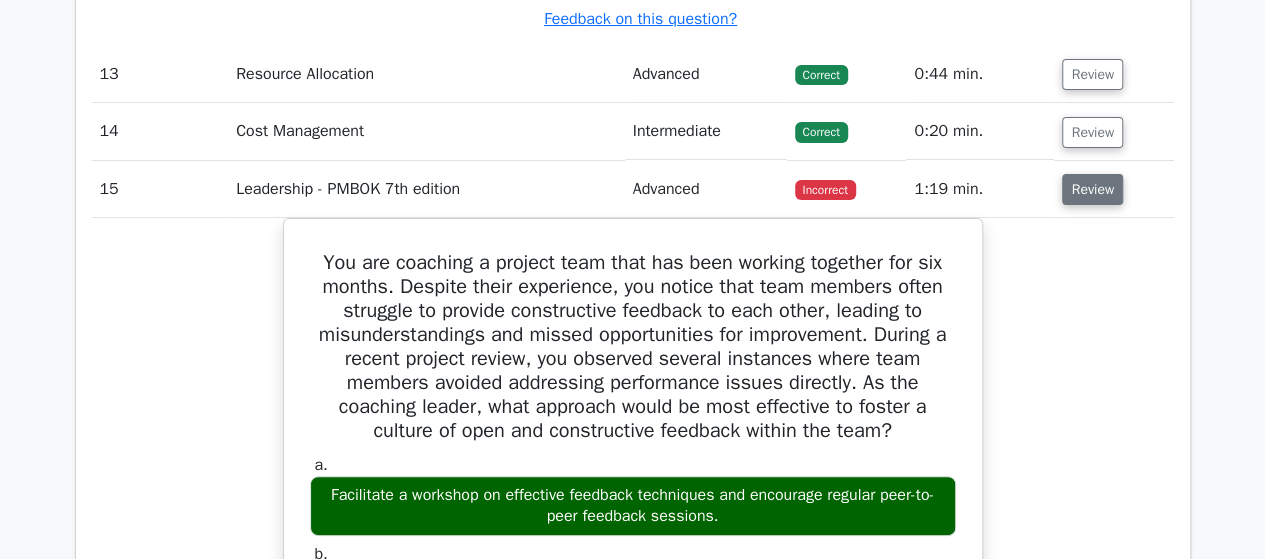 type 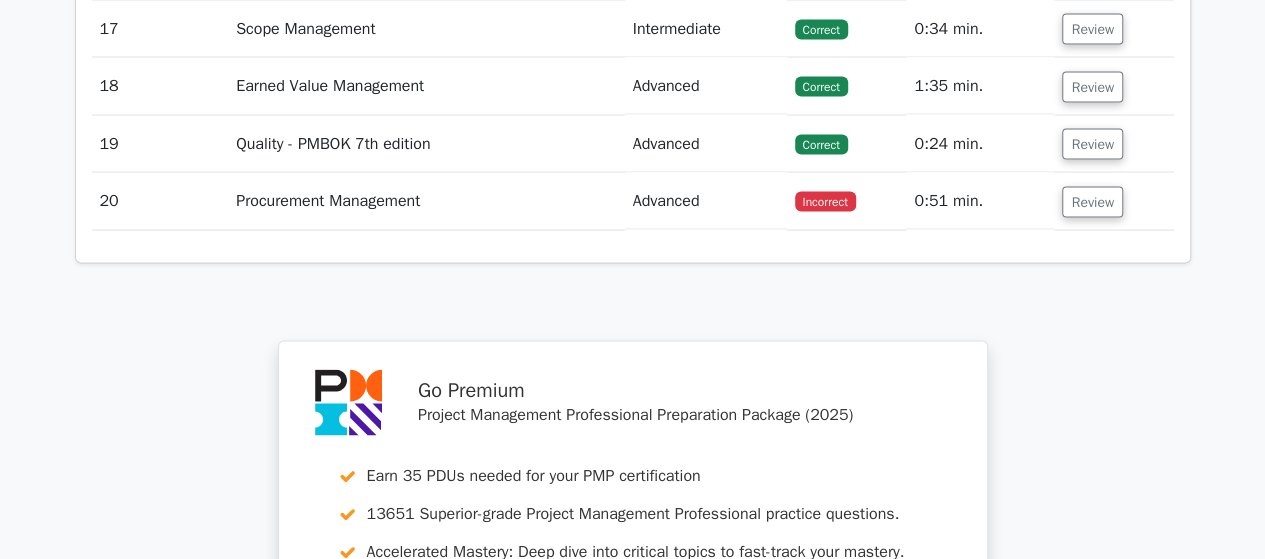 scroll, scrollTop: 9597, scrollLeft: 0, axis: vertical 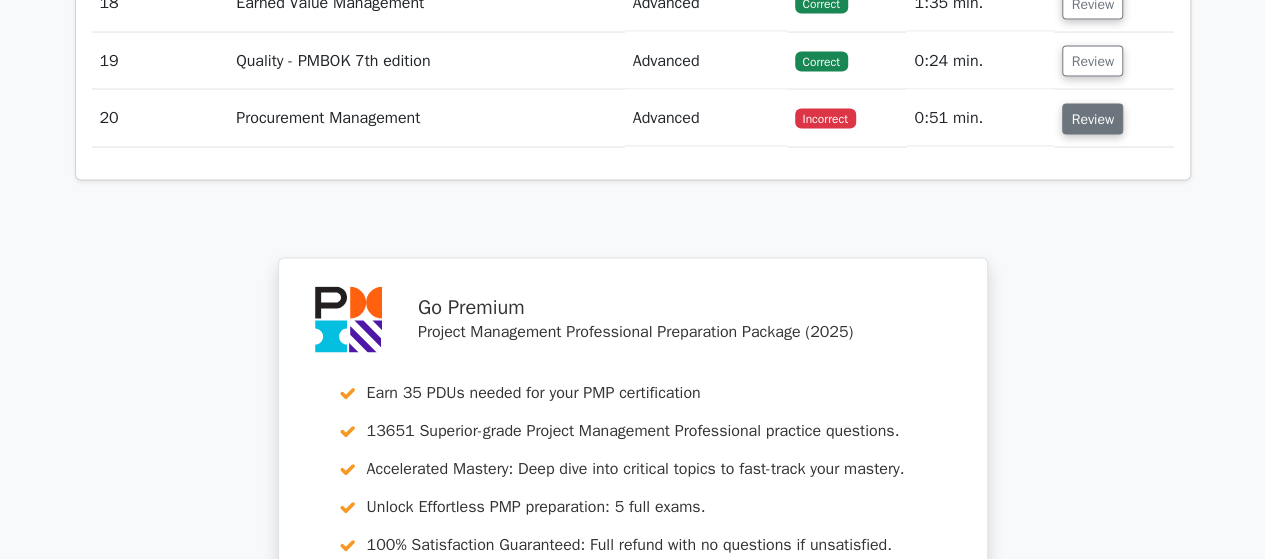 click on "Review" at bounding box center (1092, 119) 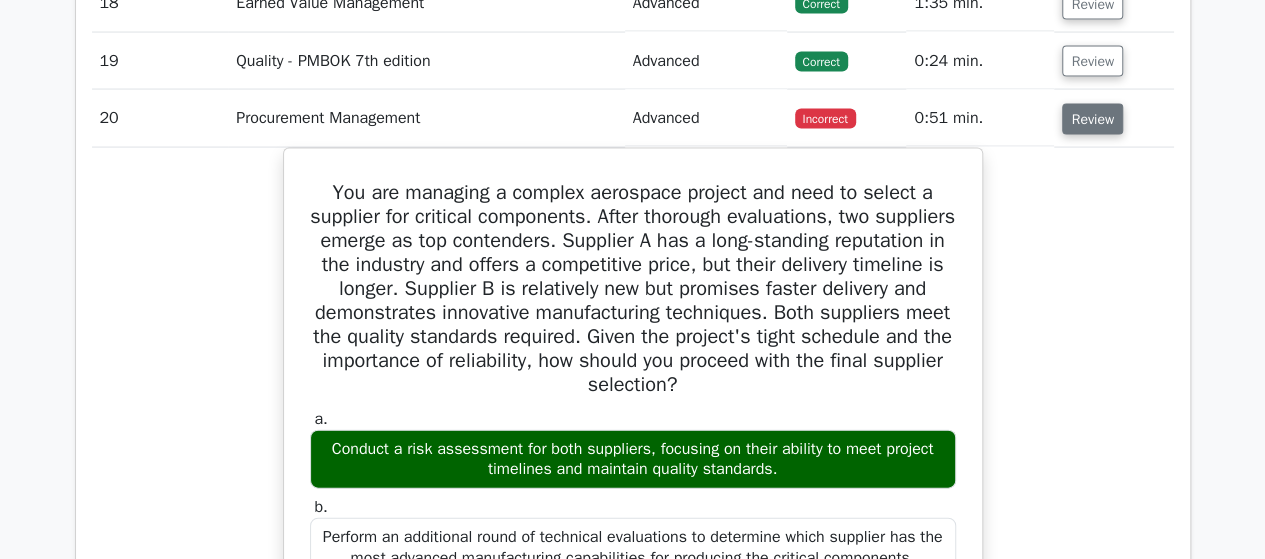 type 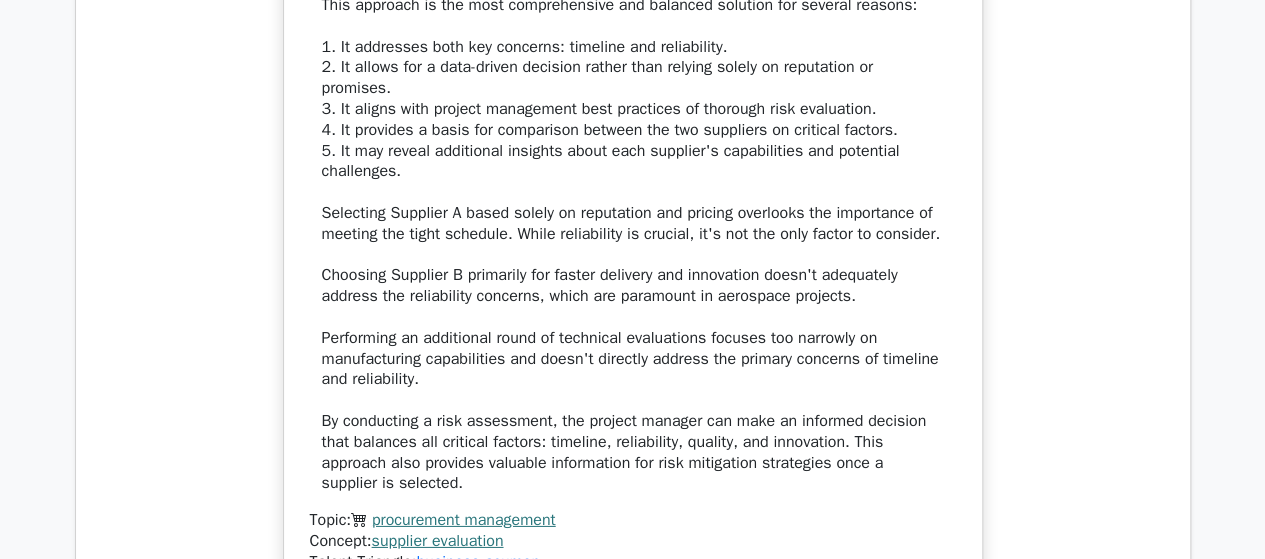 scroll, scrollTop: 10557, scrollLeft: 0, axis: vertical 